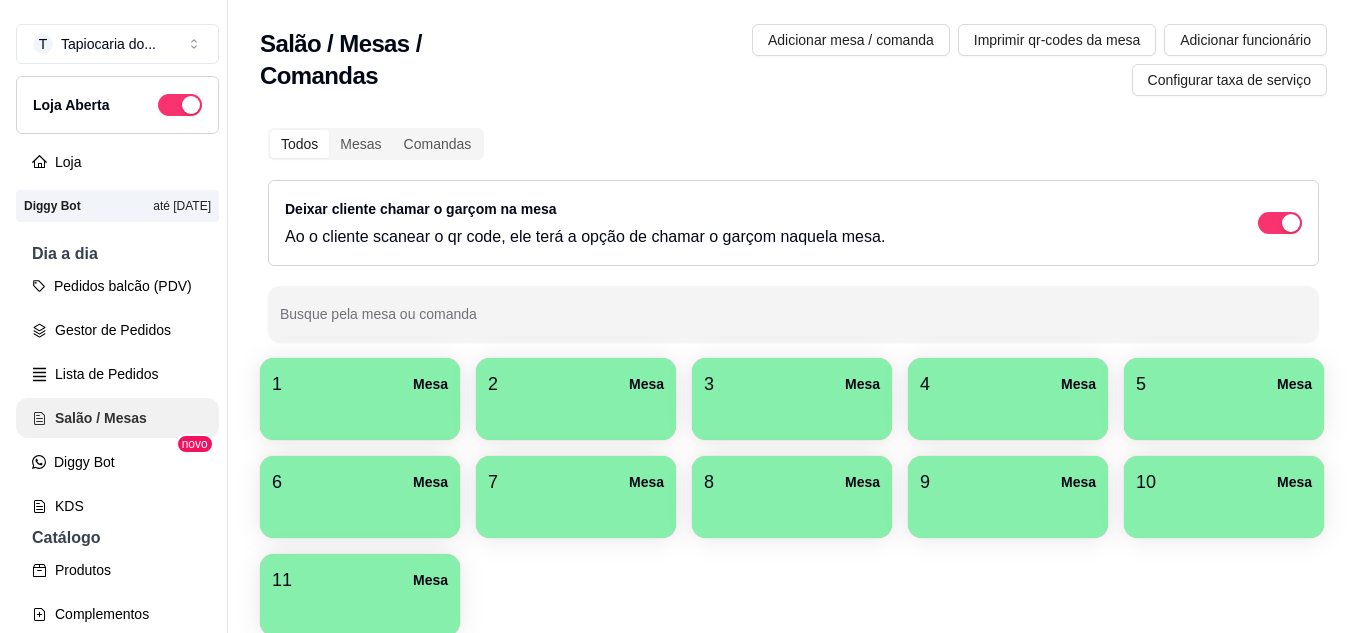 scroll, scrollTop: 0, scrollLeft: 0, axis: both 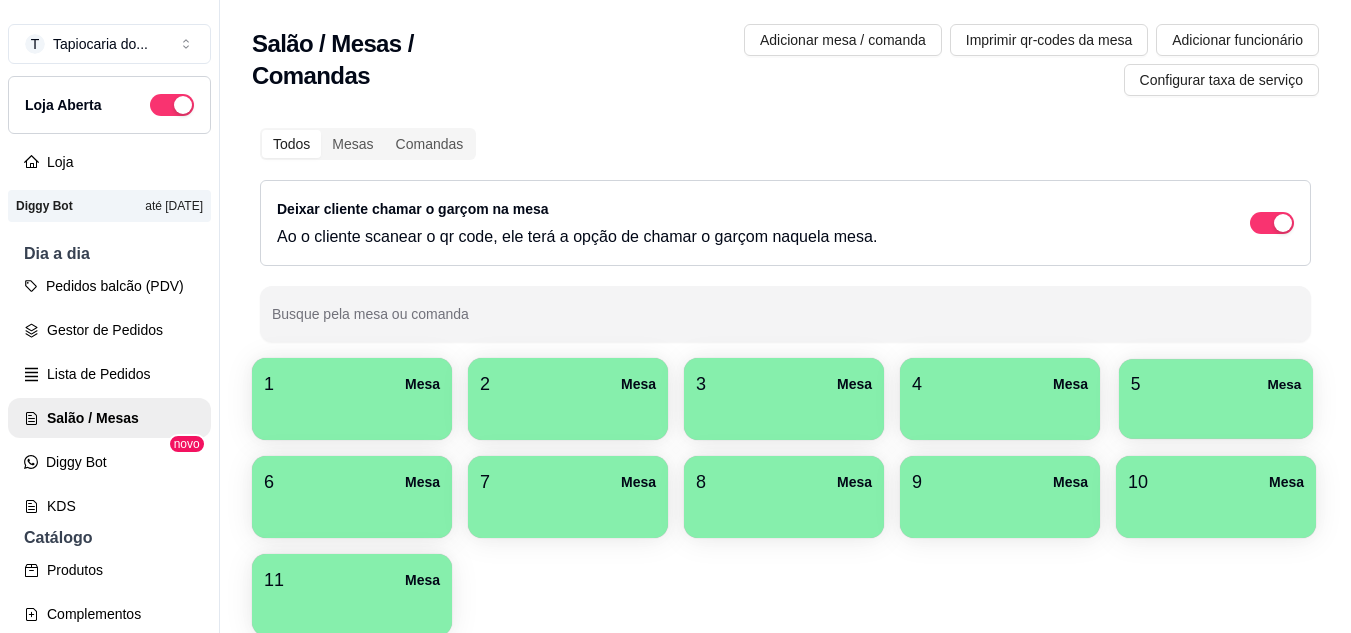click on "[NUMBER] Mesa" at bounding box center [1216, 384] 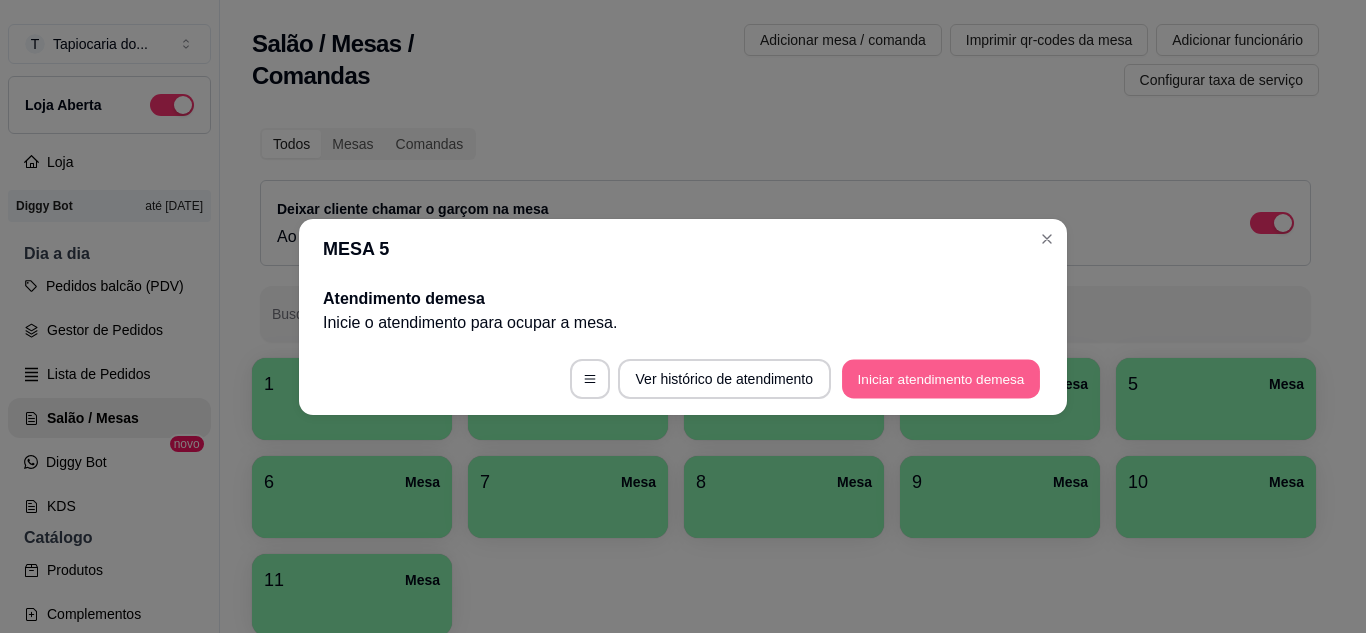 click on "Iniciar atendimento de  mesa" at bounding box center [941, 378] 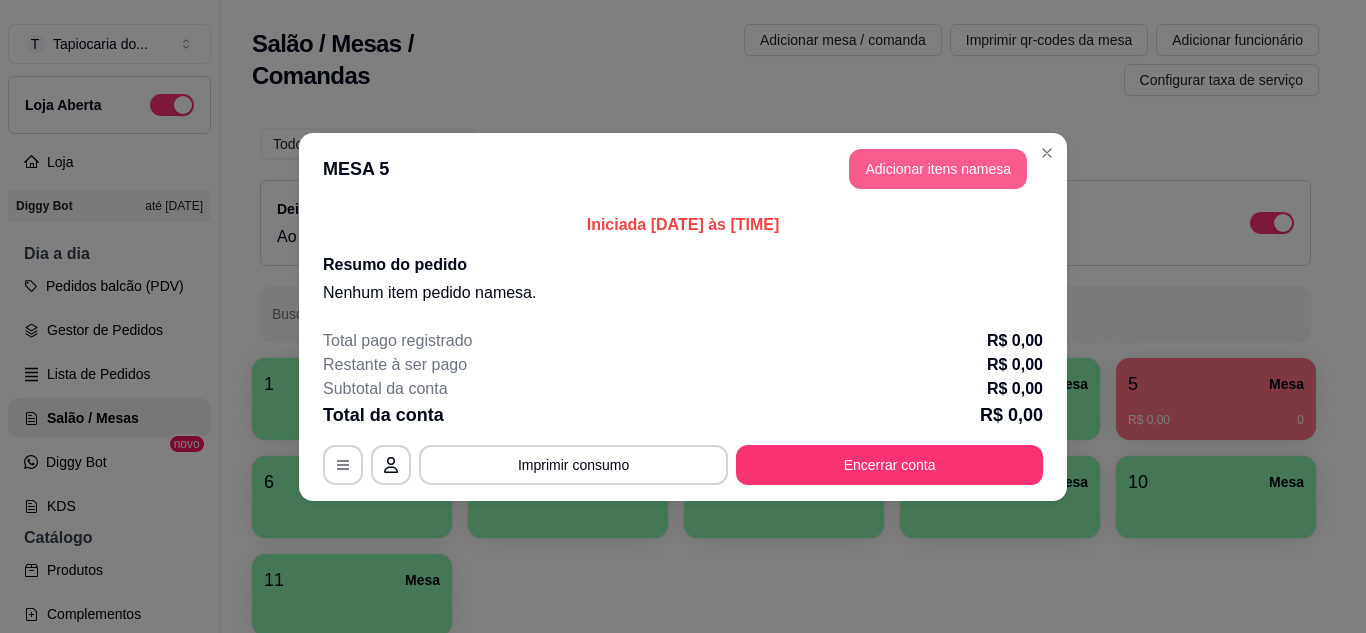 click on "Adicionar itens na  mesa" at bounding box center [938, 169] 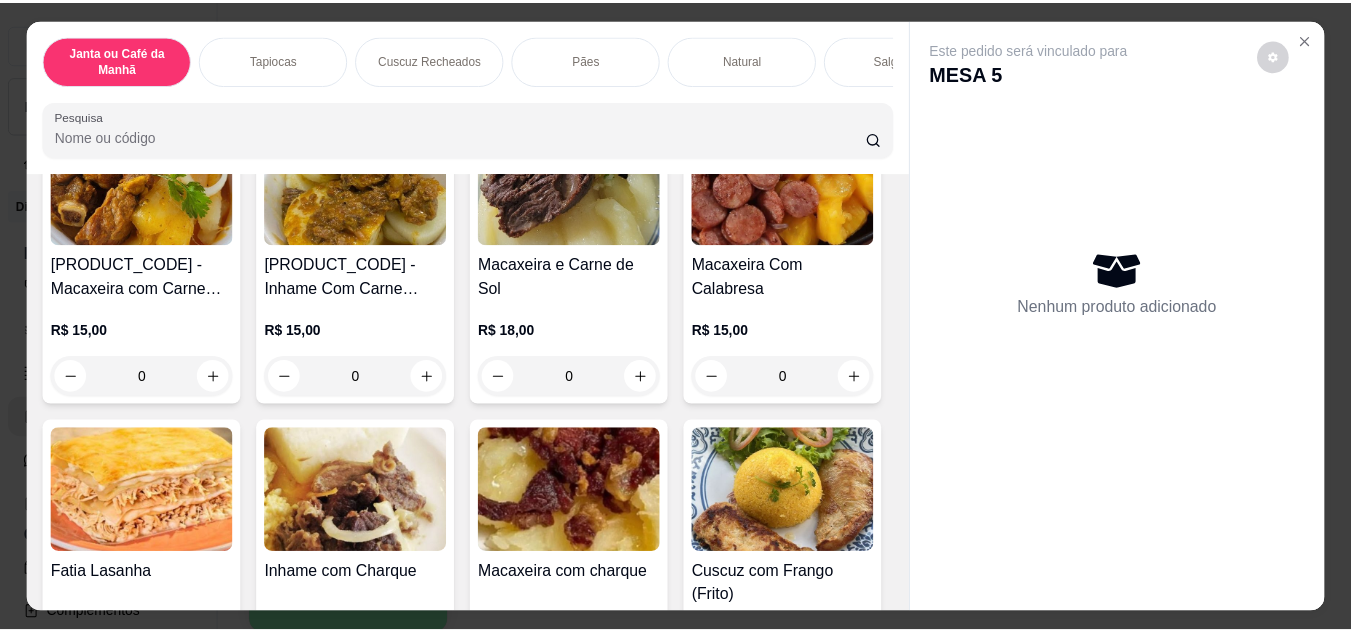 scroll, scrollTop: 0, scrollLeft: 0, axis: both 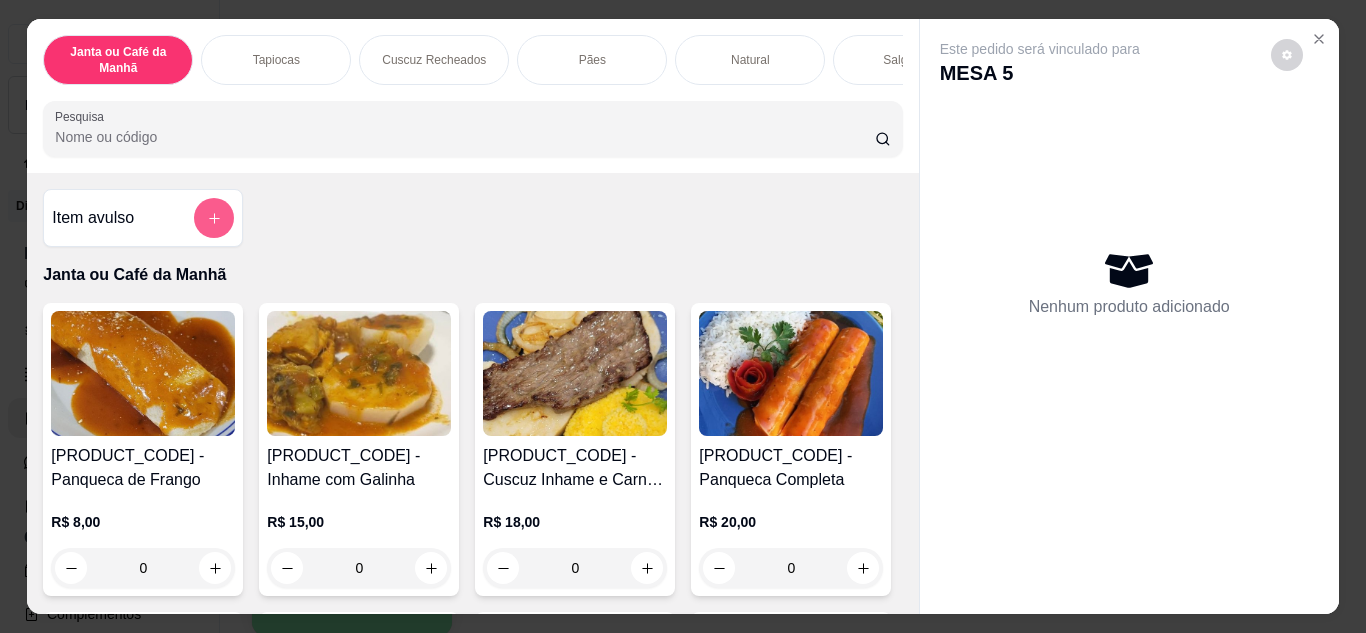 click 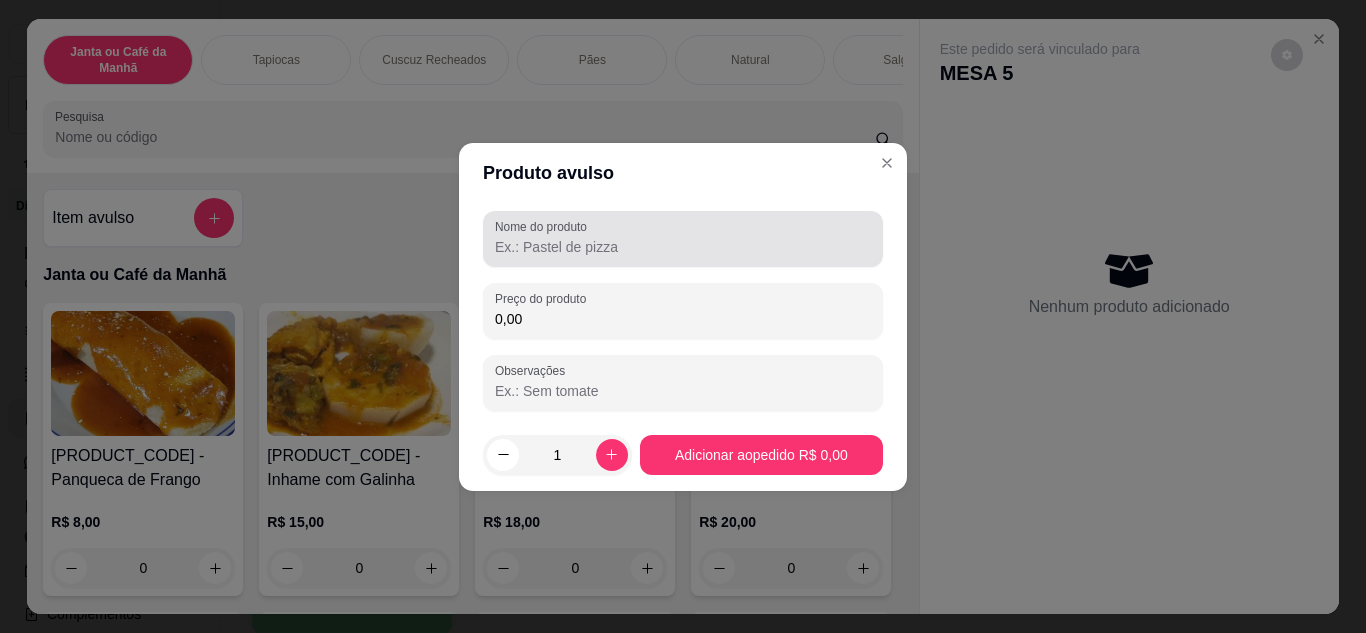 click at bounding box center (683, 239) 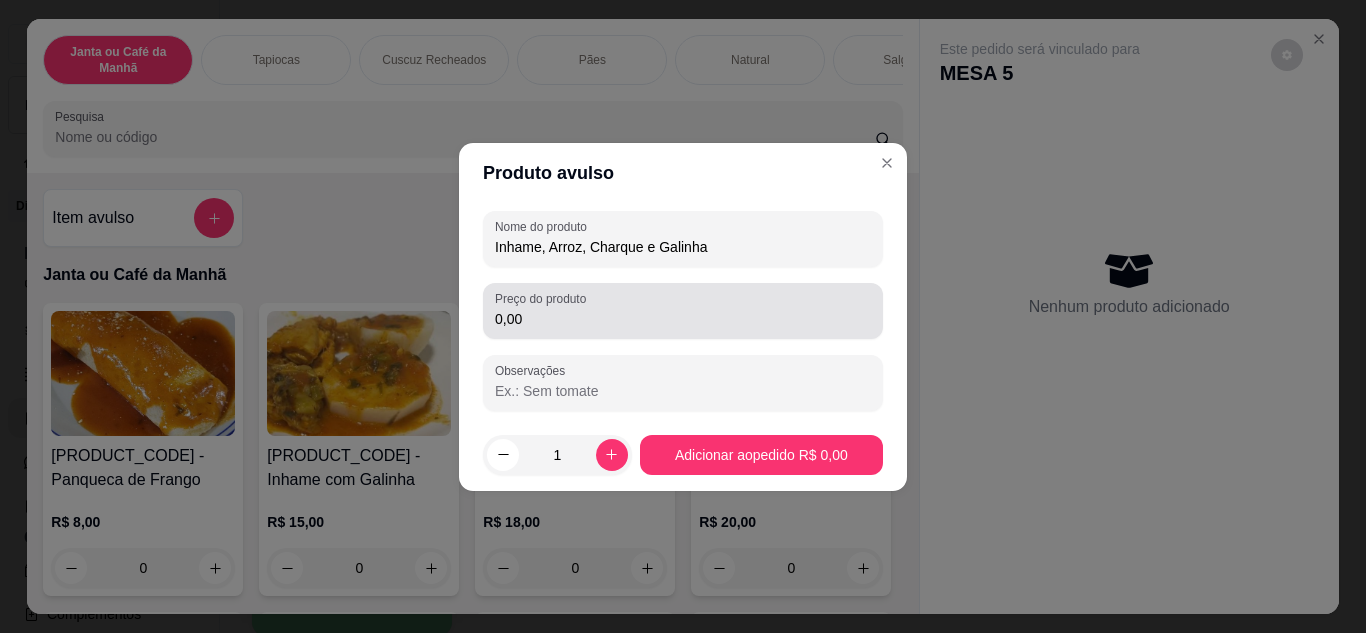 type on "Inhame, Arroz, Charque e Galinha" 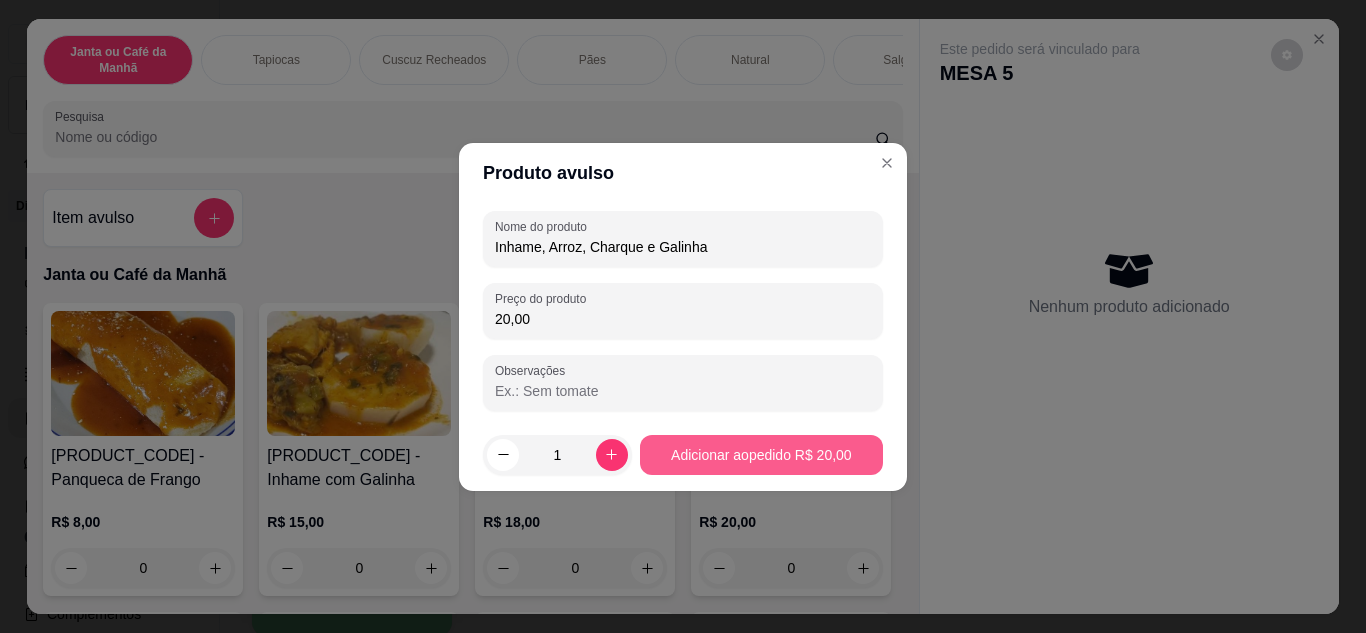 type on "20,00" 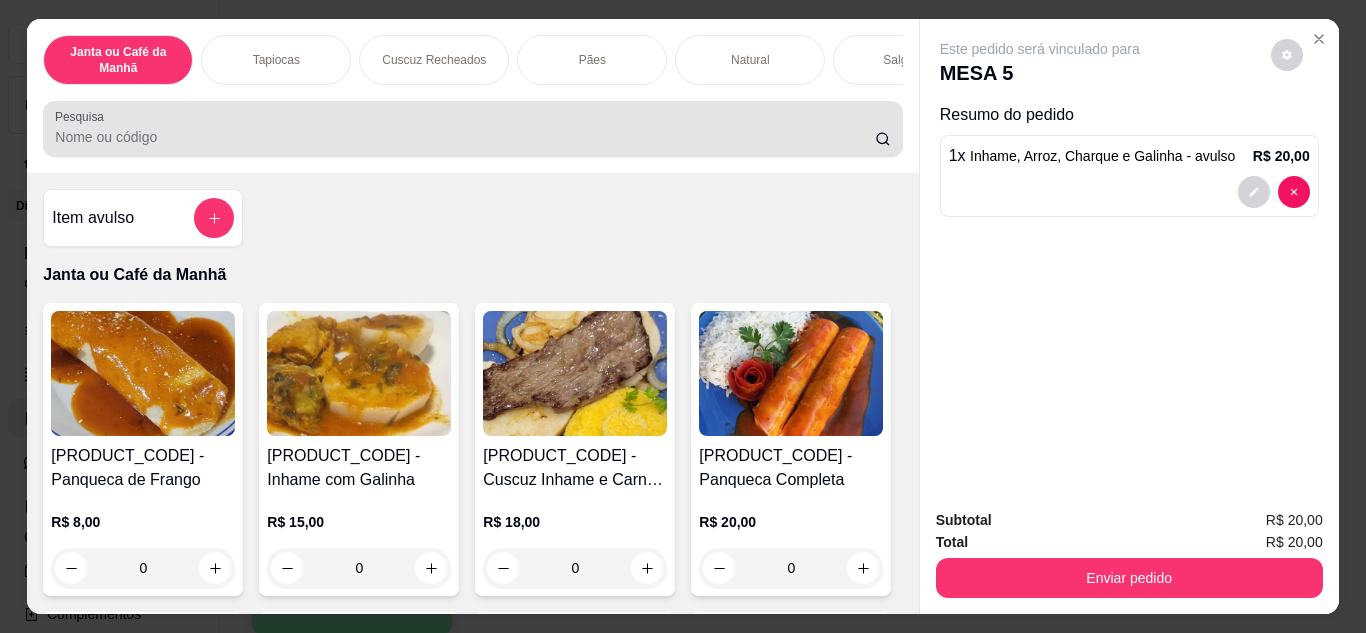 click at bounding box center (472, 129) 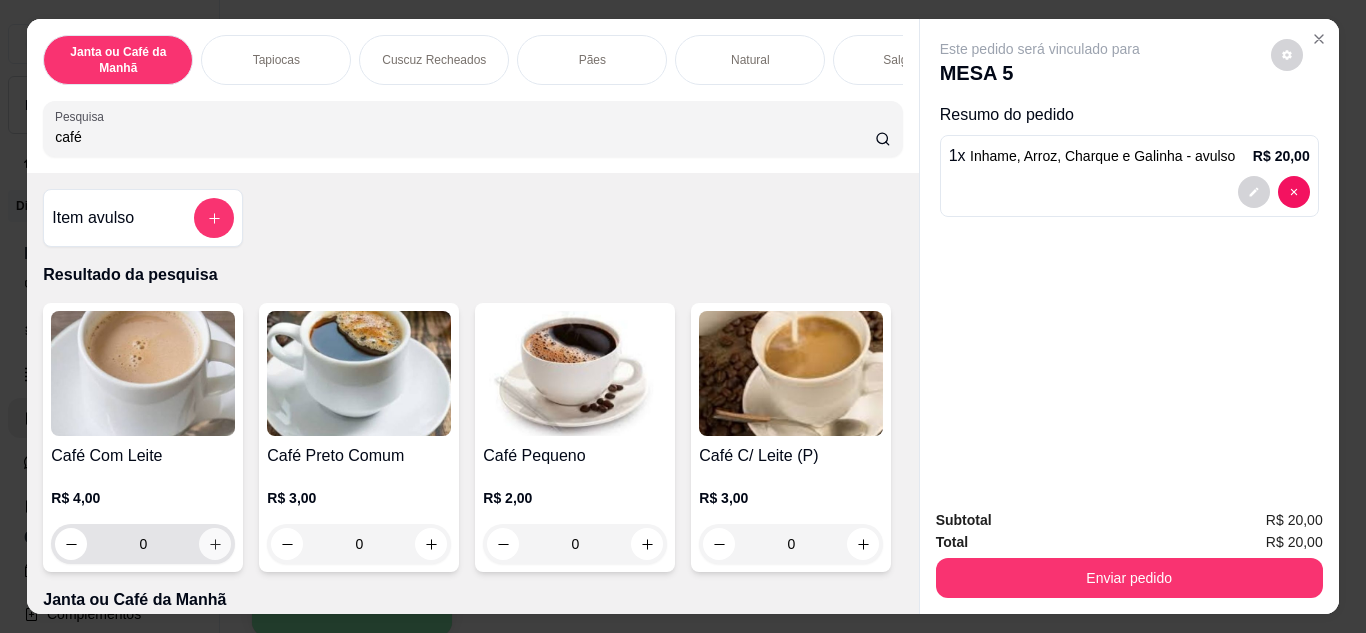 type on "café" 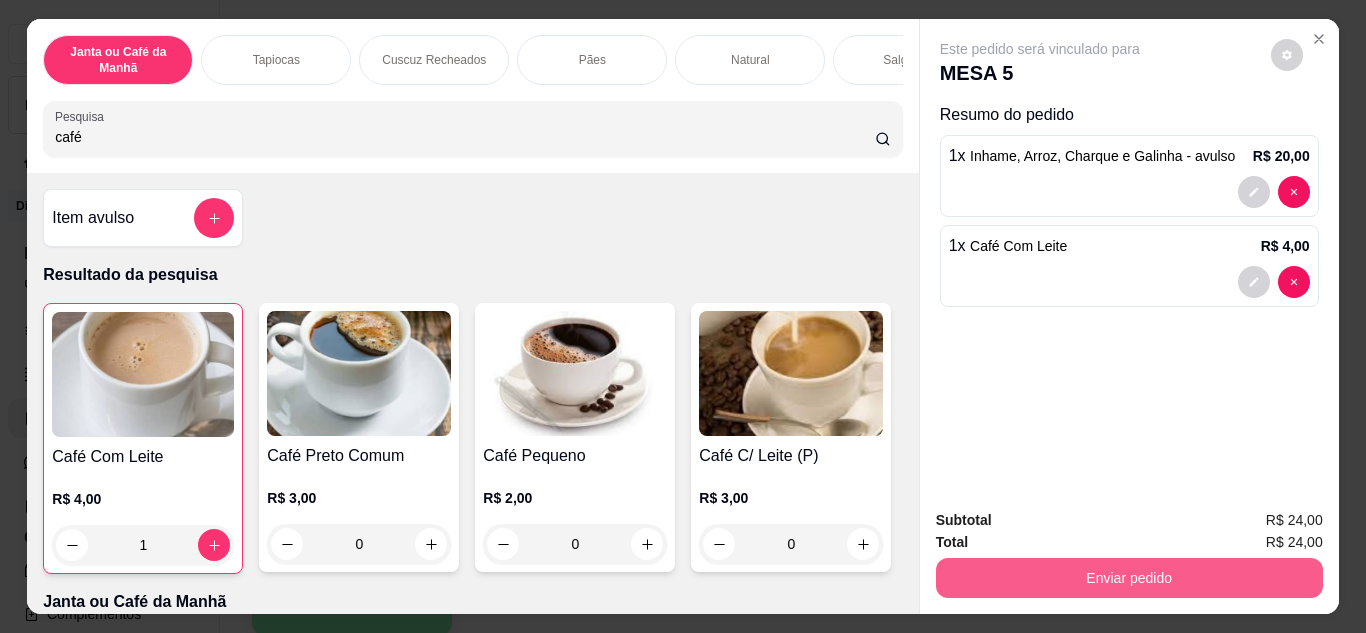 click on "Enviar pedido" at bounding box center [1129, 578] 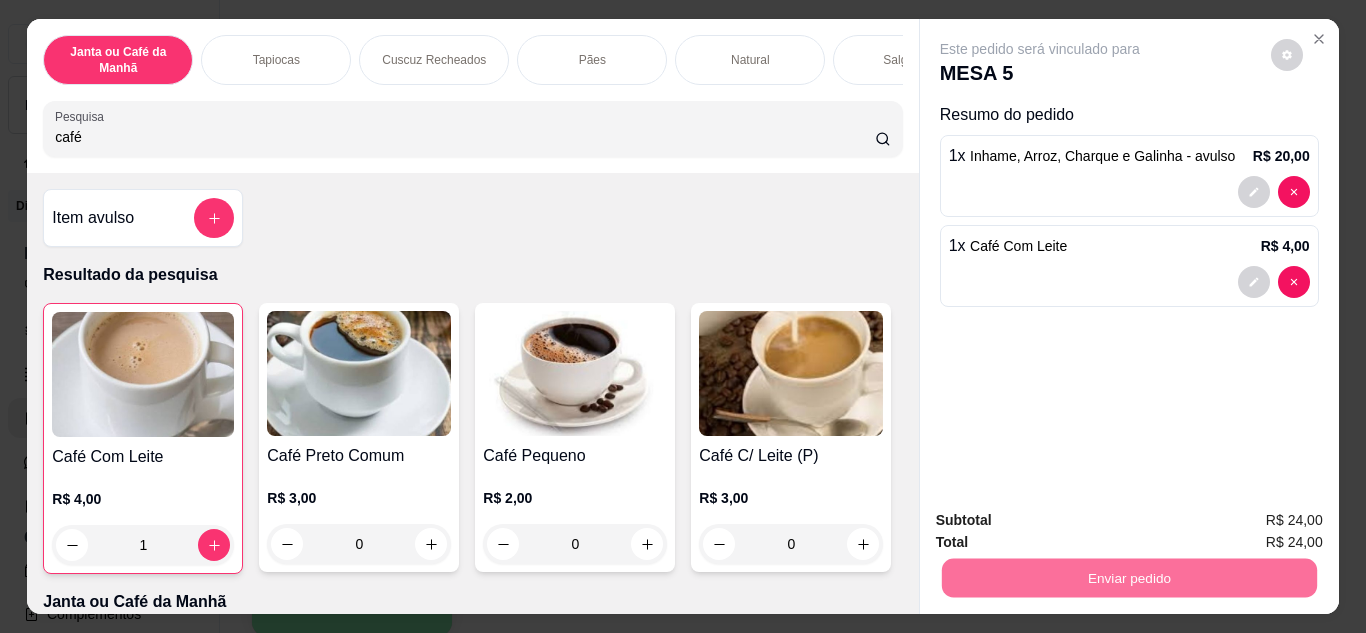 click on "Não registrar e enviar pedido" at bounding box center (1063, 521) 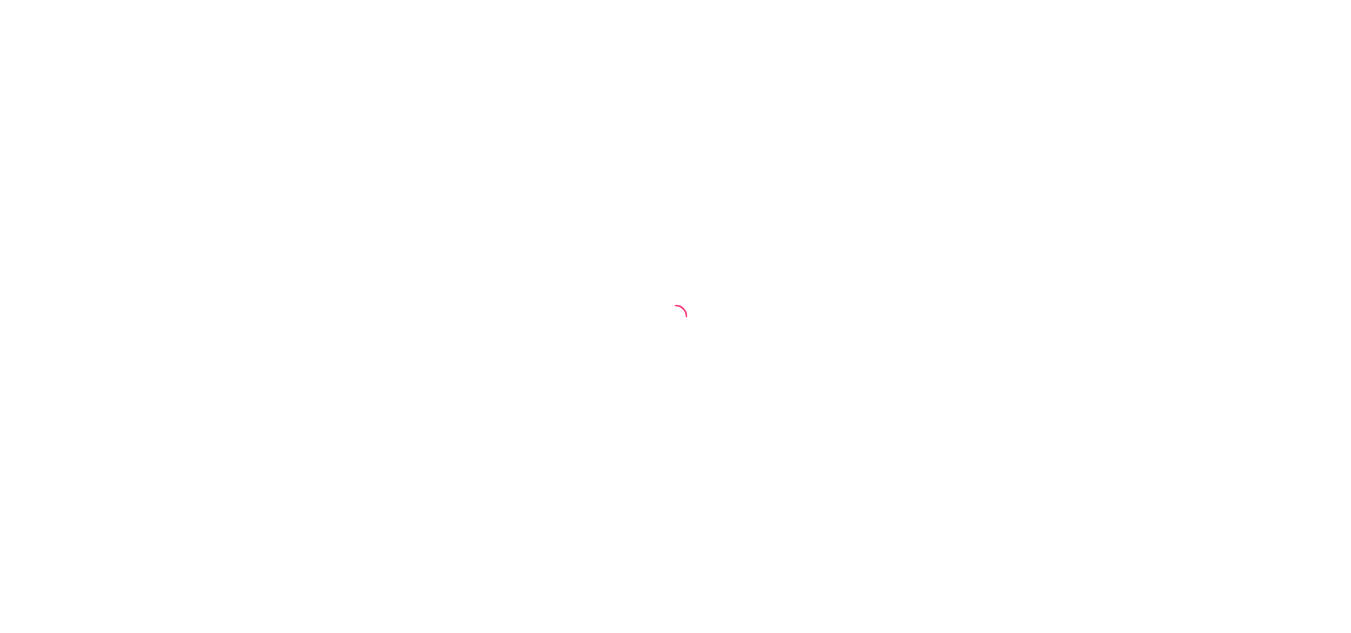 scroll, scrollTop: 0, scrollLeft: 0, axis: both 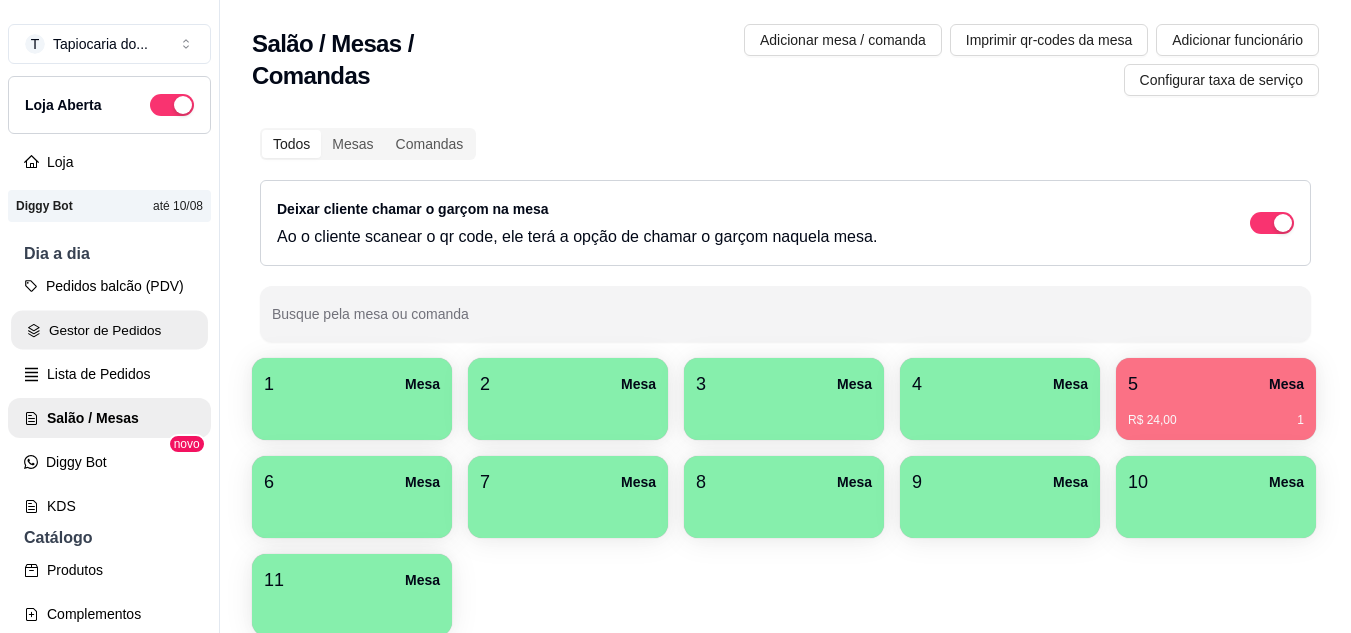 click on "Gestor de Pedidos" at bounding box center [109, 330] 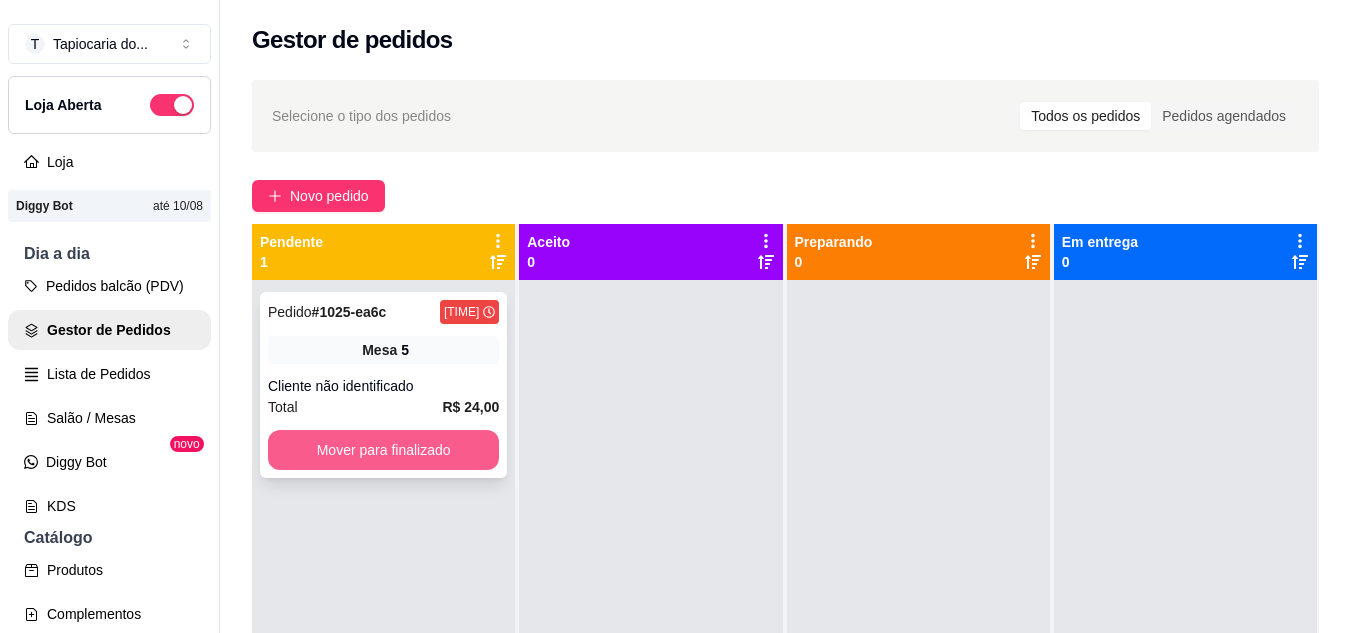 click on "Mover para finalizado" at bounding box center [383, 450] 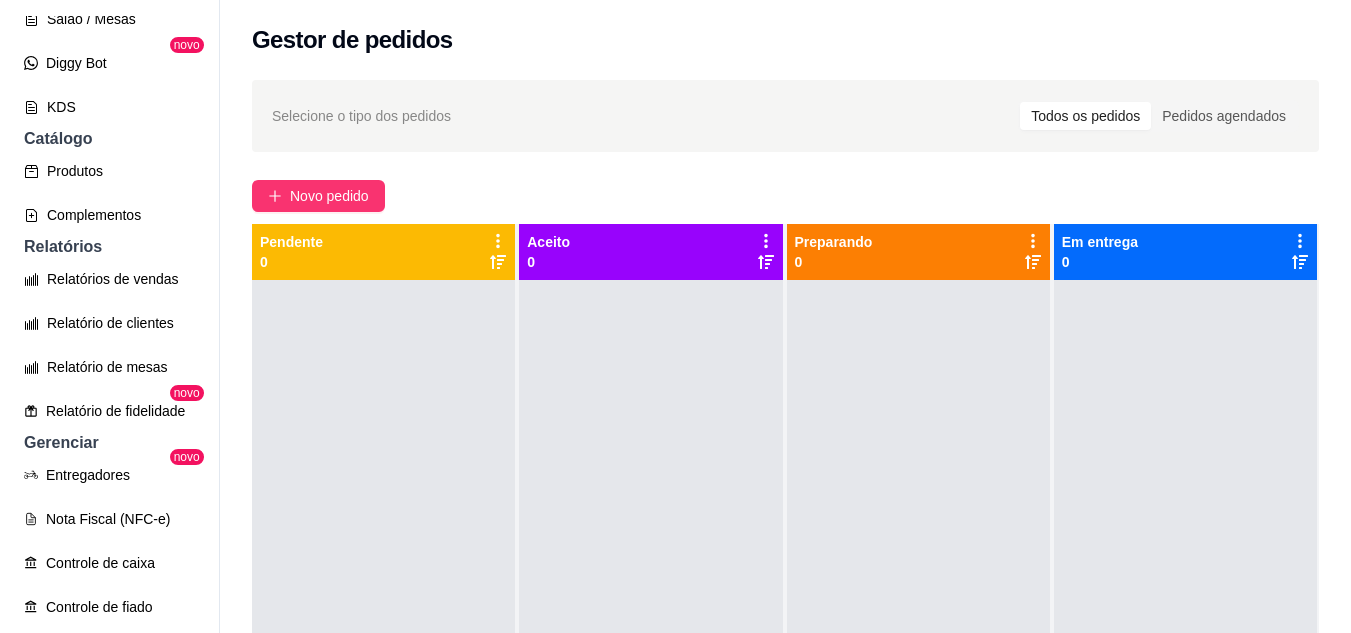 scroll, scrollTop: 400, scrollLeft: 0, axis: vertical 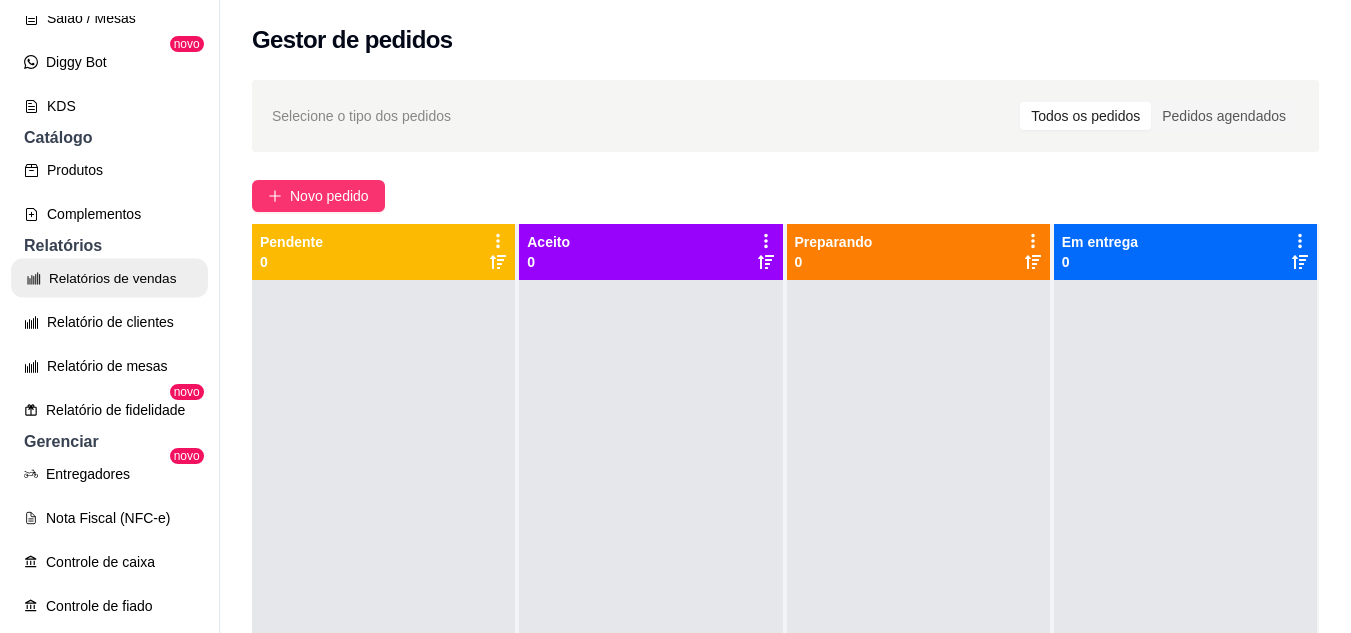 click on "Relatórios de vendas" at bounding box center (109, 278) 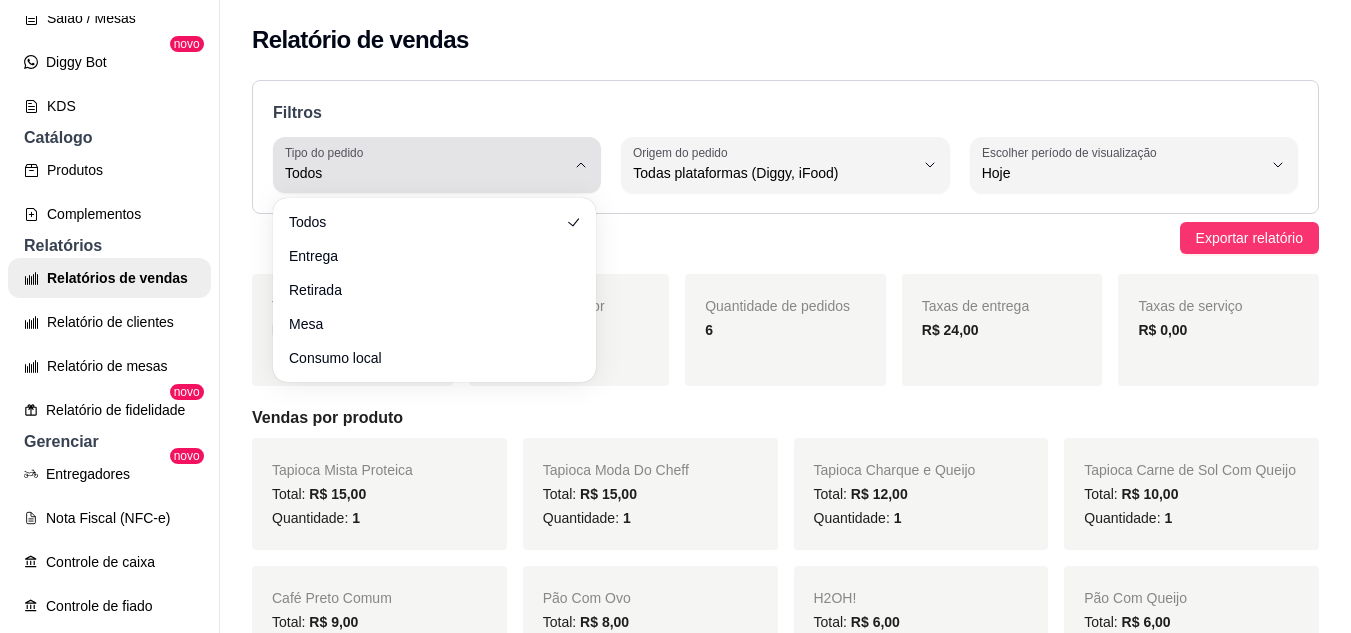 click on "Todos" at bounding box center (425, 173) 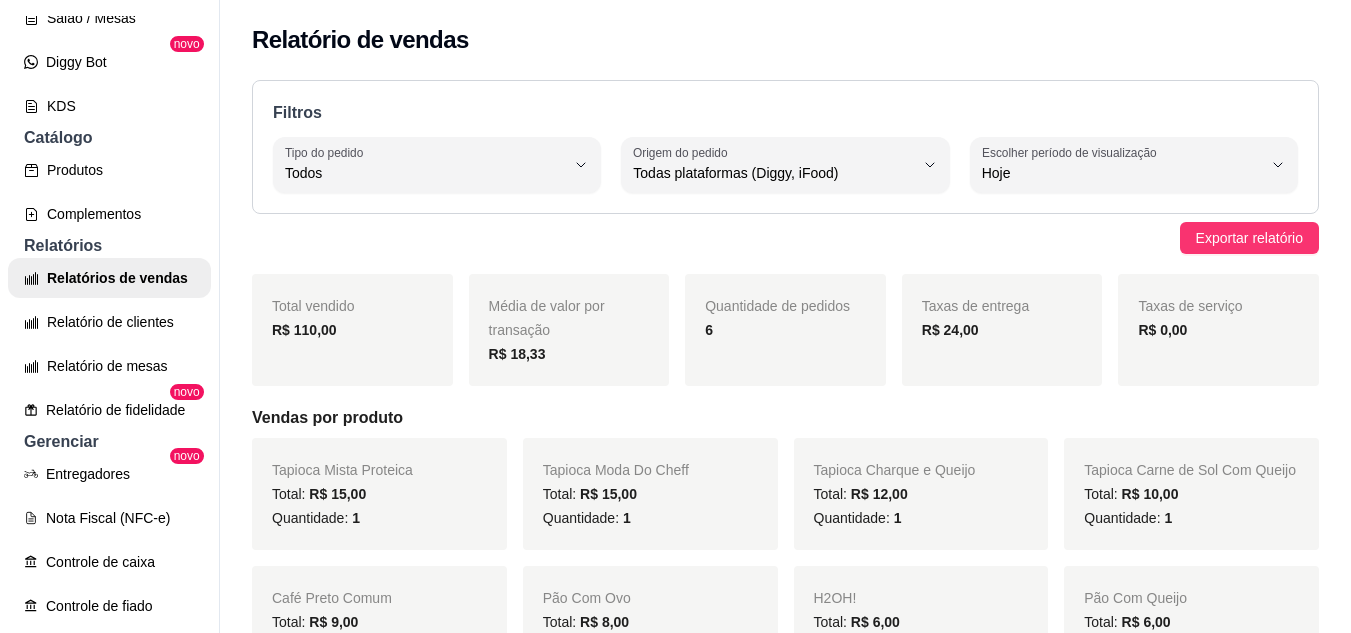 click on "Exportar relatório" at bounding box center (785, 238) 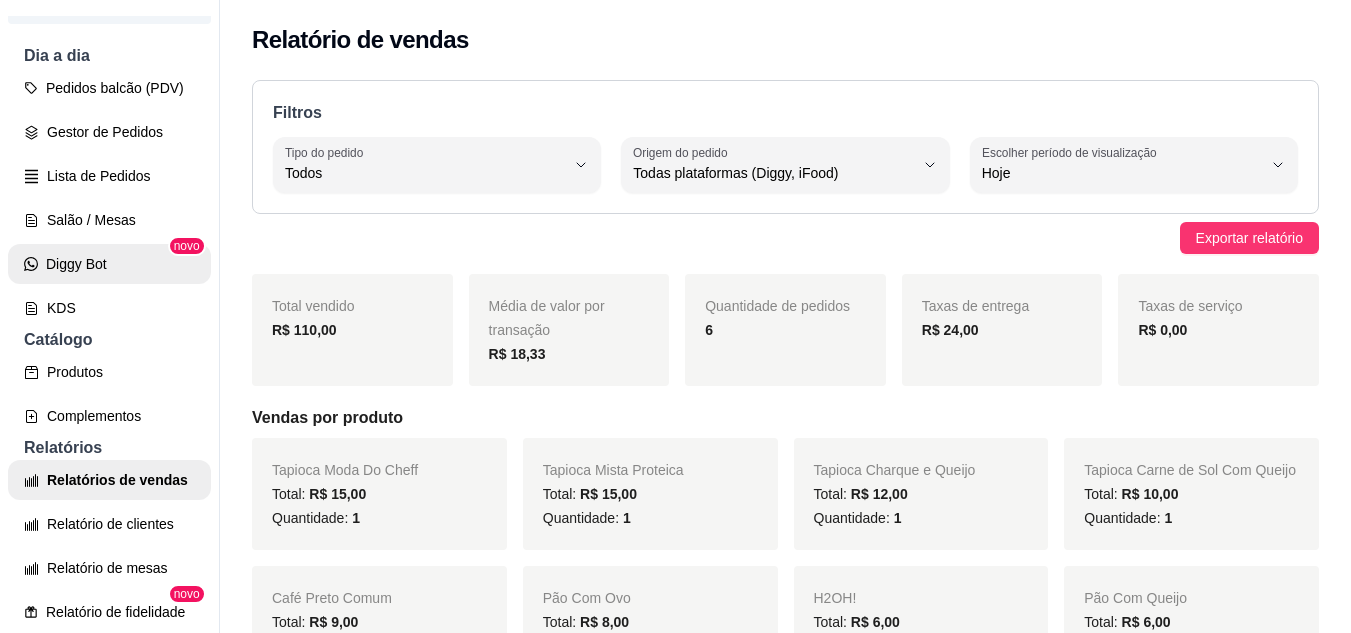 scroll, scrollTop: 200, scrollLeft: 0, axis: vertical 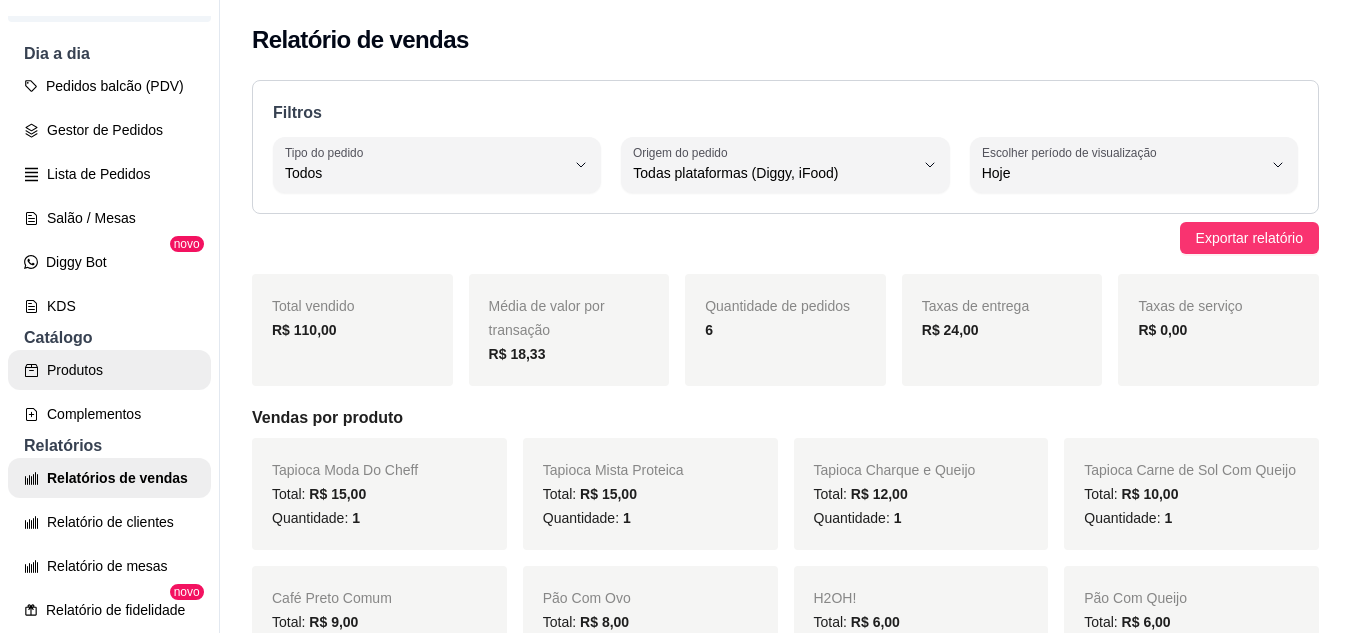 click on "Produtos" at bounding box center (109, 370) 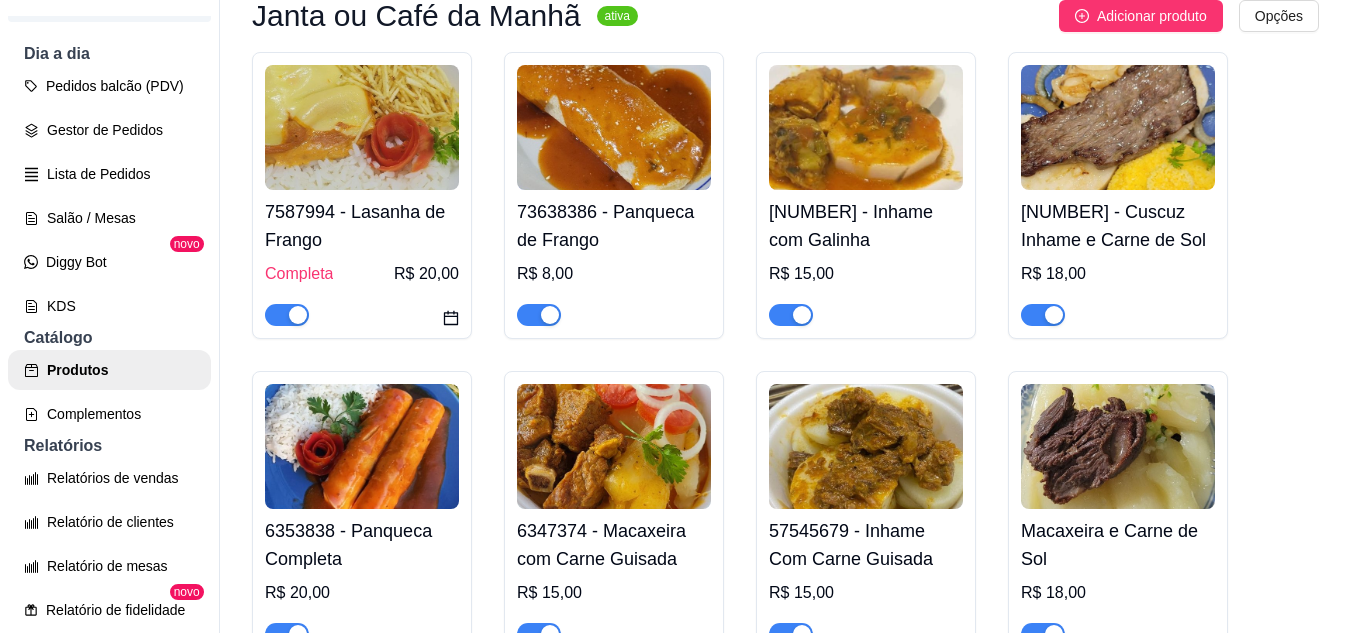 scroll, scrollTop: 0, scrollLeft: 0, axis: both 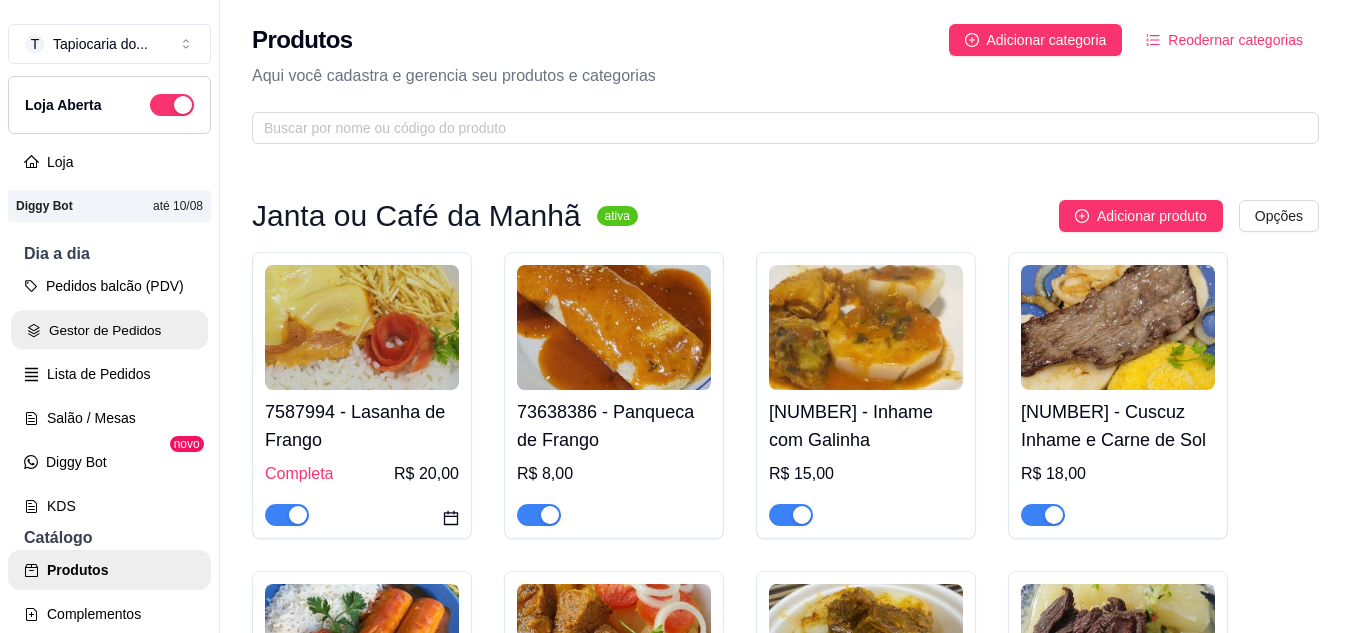 click on "Gestor de Pedidos" at bounding box center [109, 330] 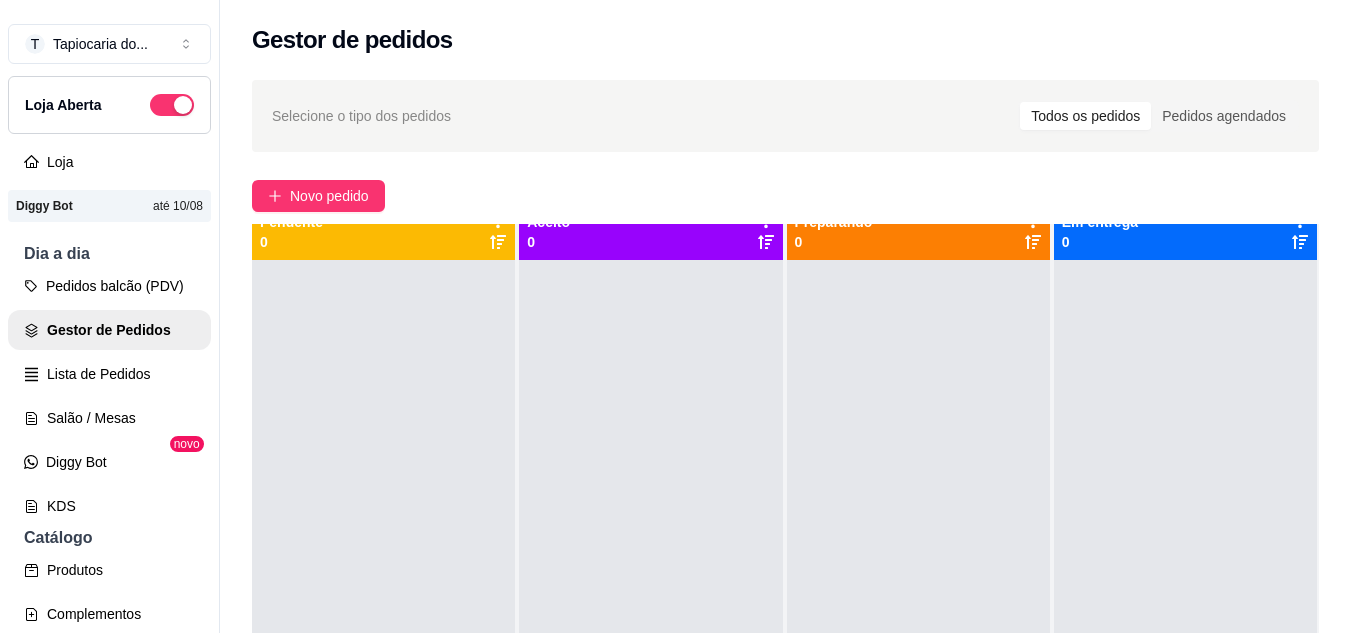 scroll, scrollTop: 0, scrollLeft: 0, axis: both 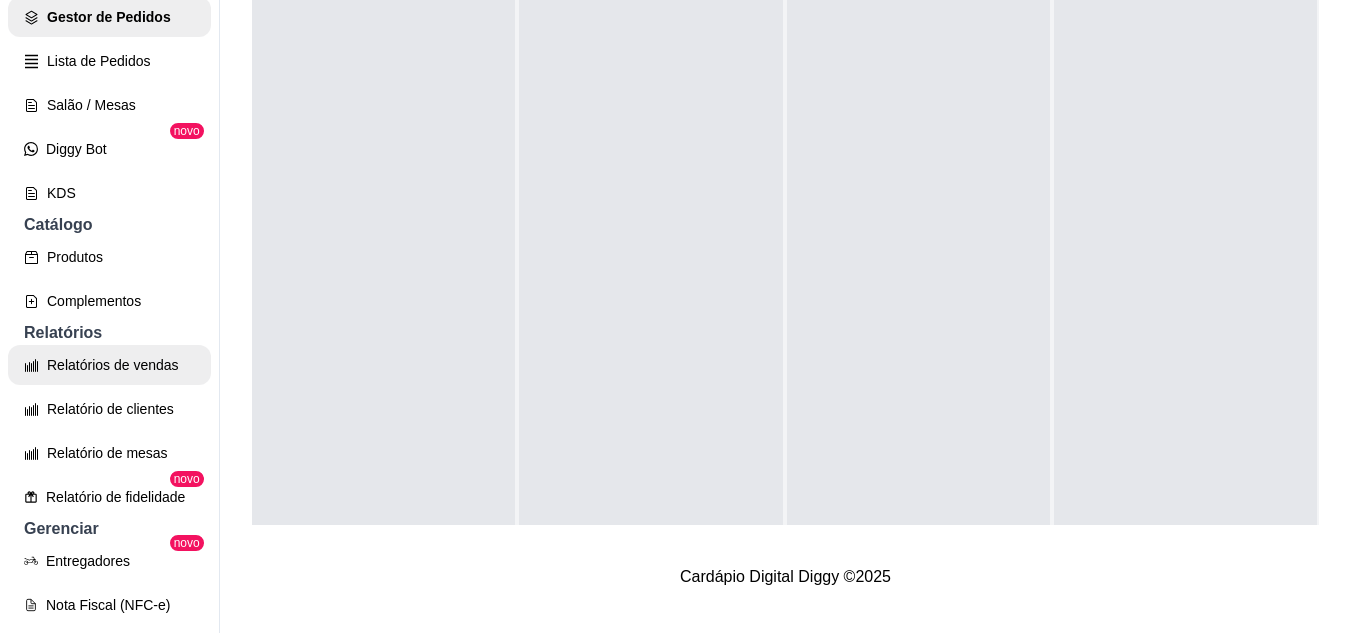 click on "Relatórios de vendas" at bounding box center (109, 365) 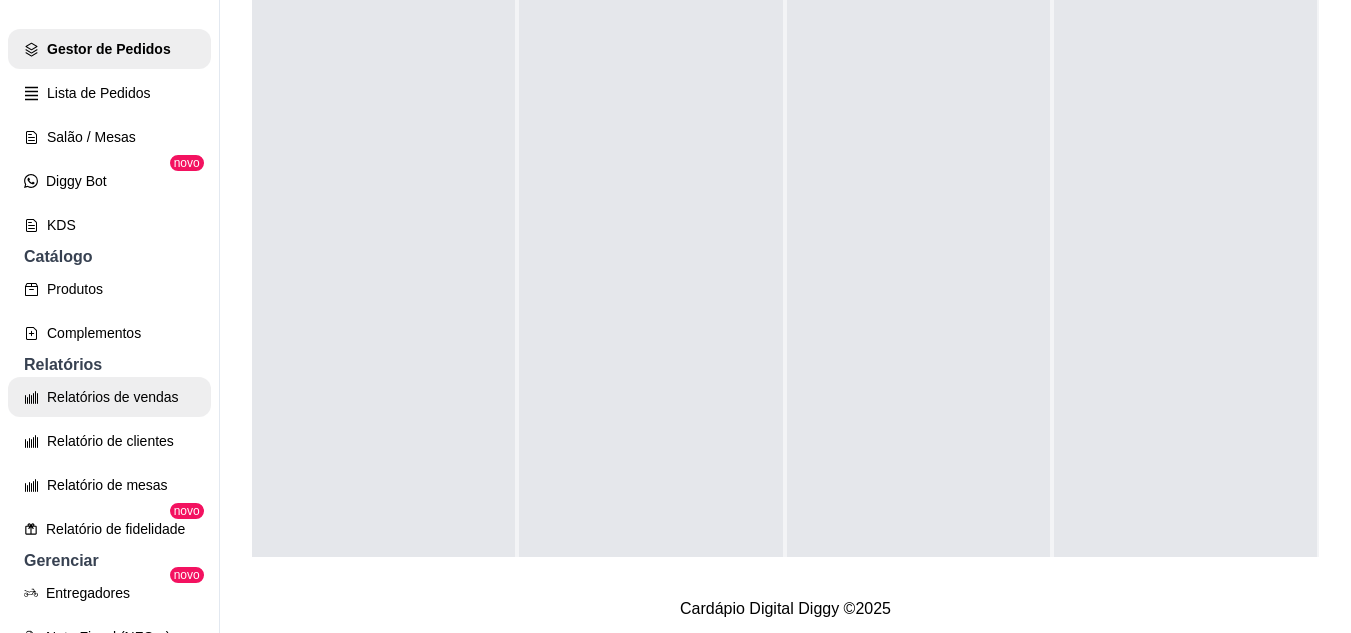 select on "ALL" 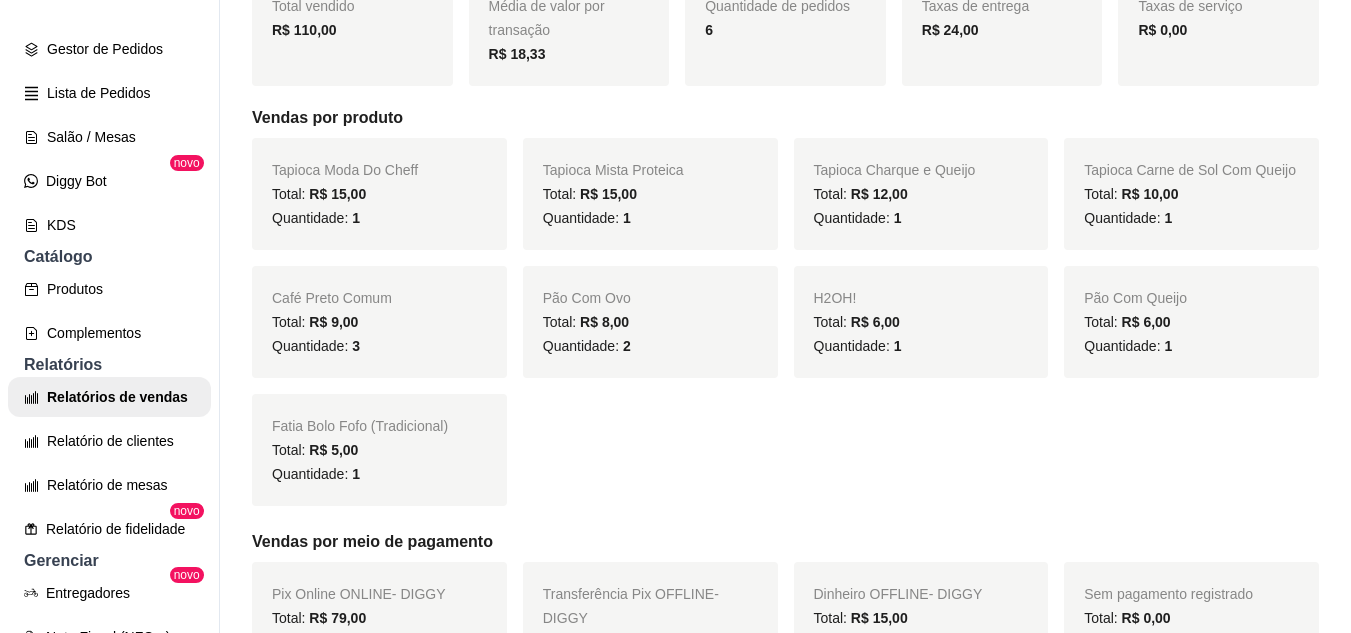 scroll, scrollTop: 0, scrollLeft: 0, axis: both 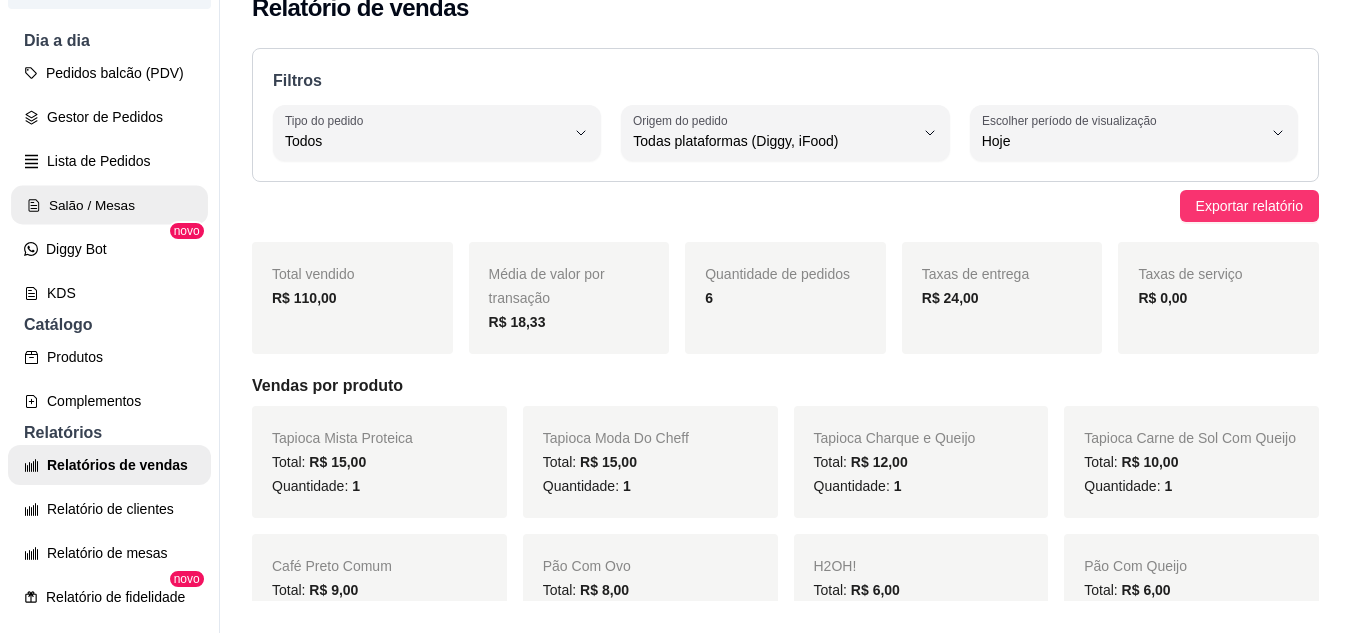 click on "Salão / Mesas" at bounding box center [109, 205] 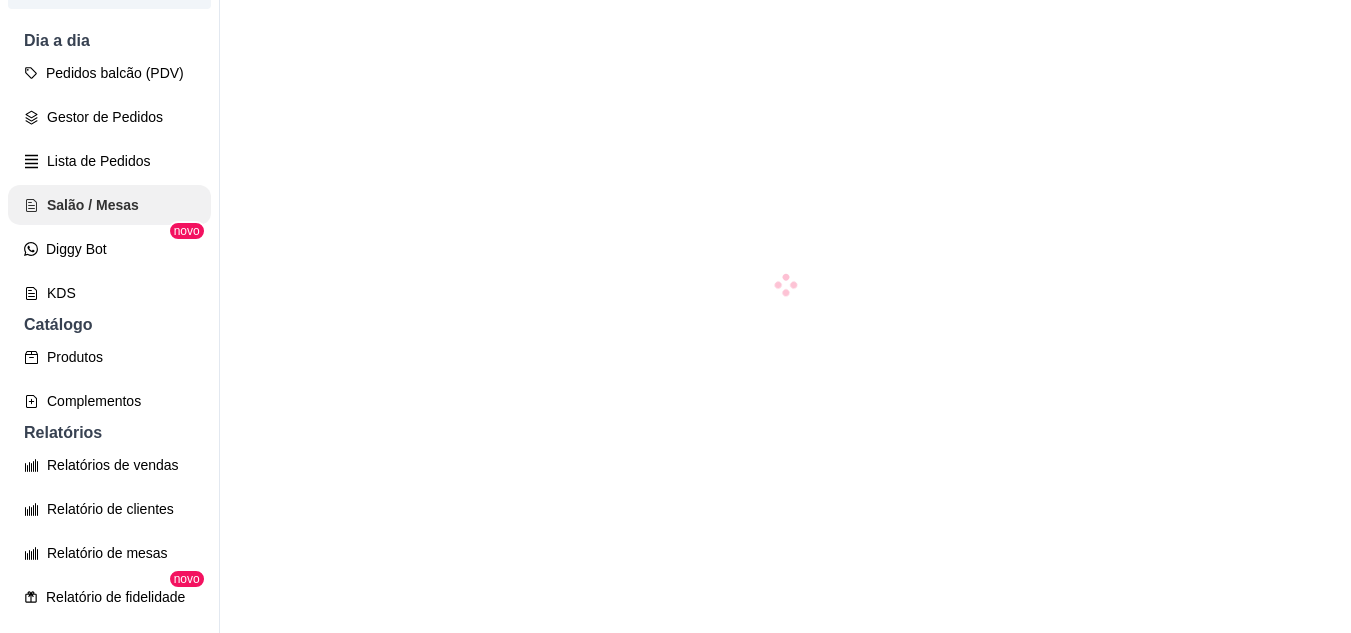 scroll, scrollTop: 0, scrollLeft: 0, axis: both 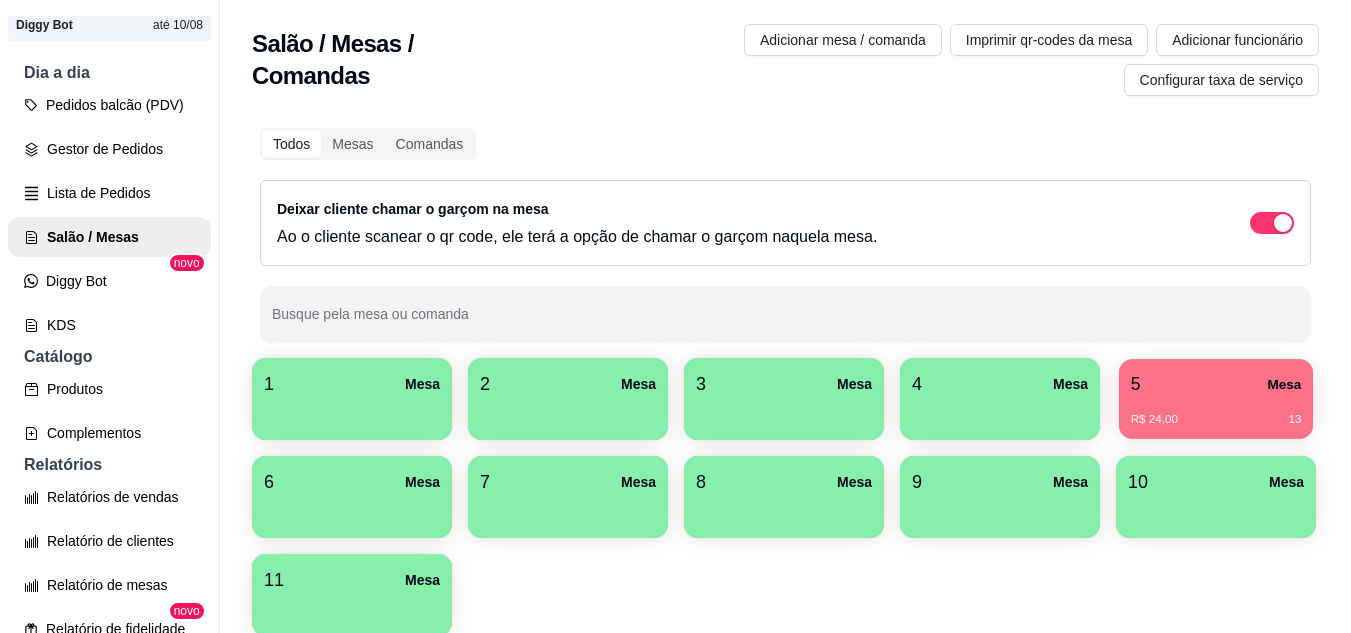 click on "R$ 24,00 13" at bounding box center (1216, 412) 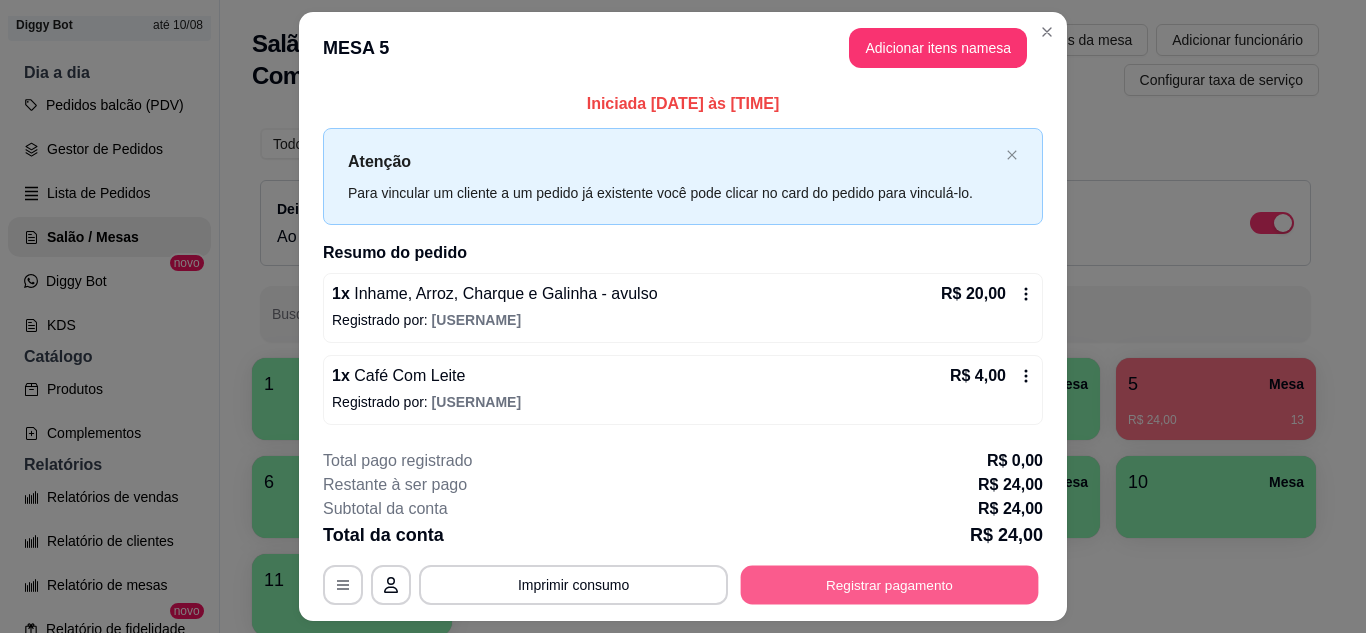 click on "Registrar pagamento" at bounding box center [890, 585] 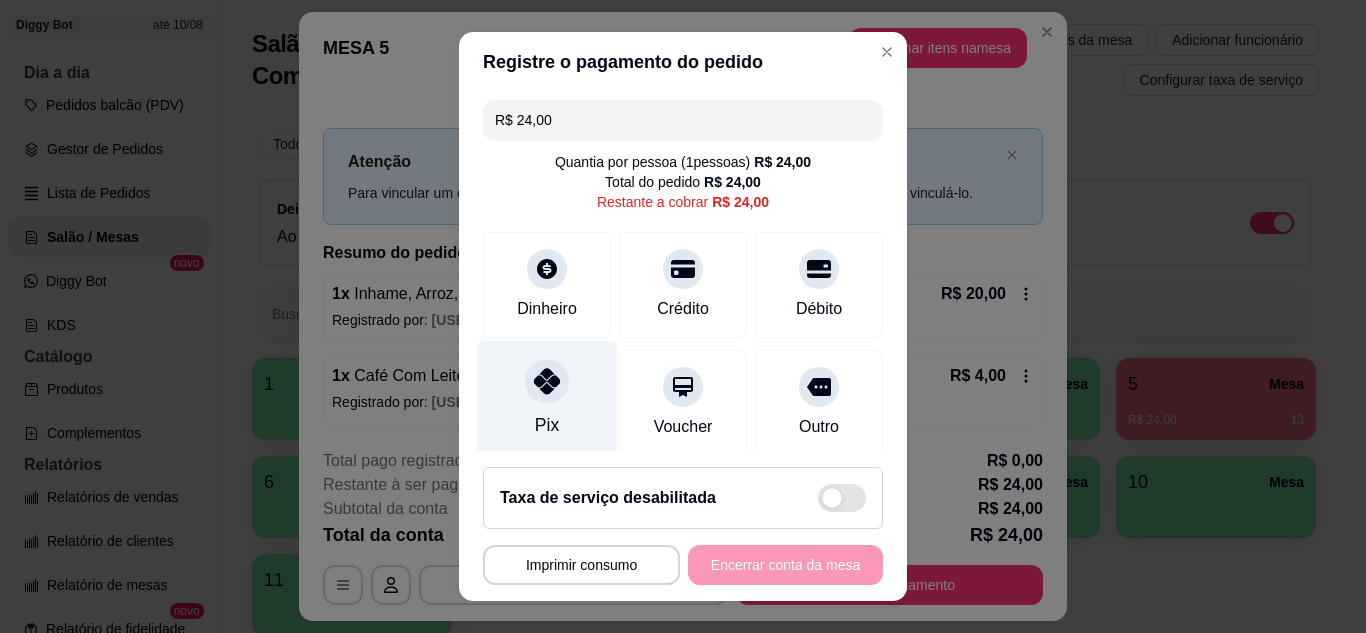 click 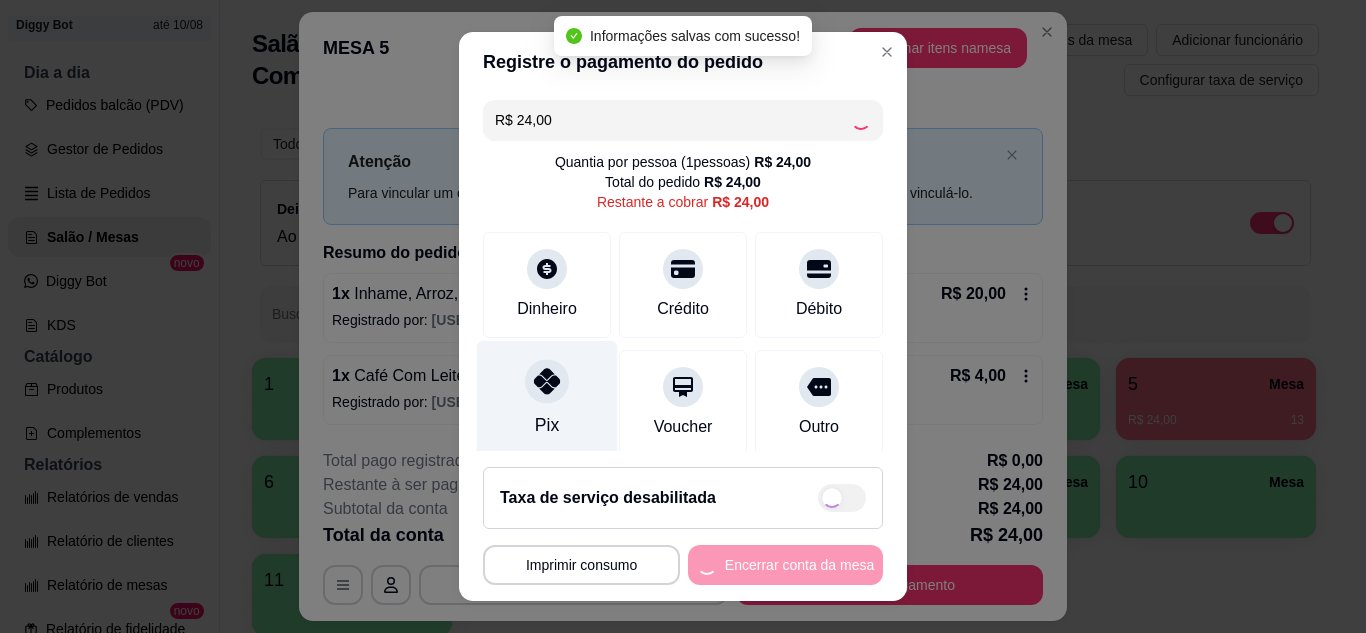 type on "R$ 0,00" 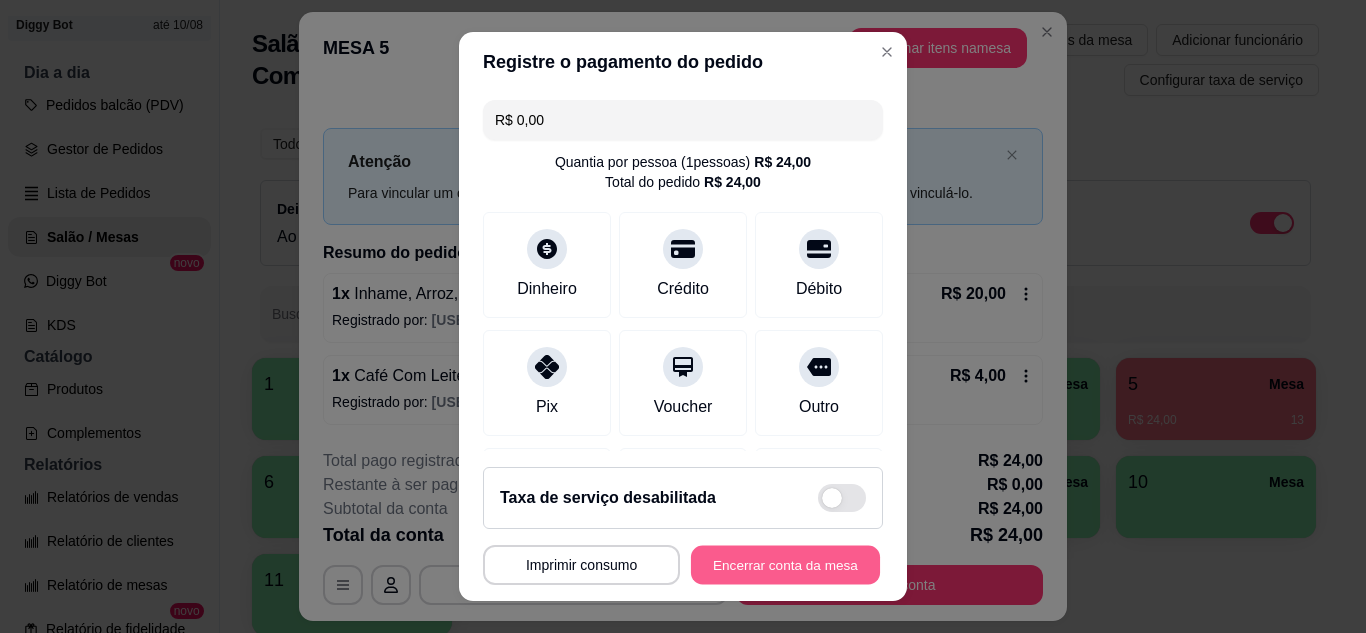 click on "Encerrar conta da mesa" at bounding box center (785, 565) 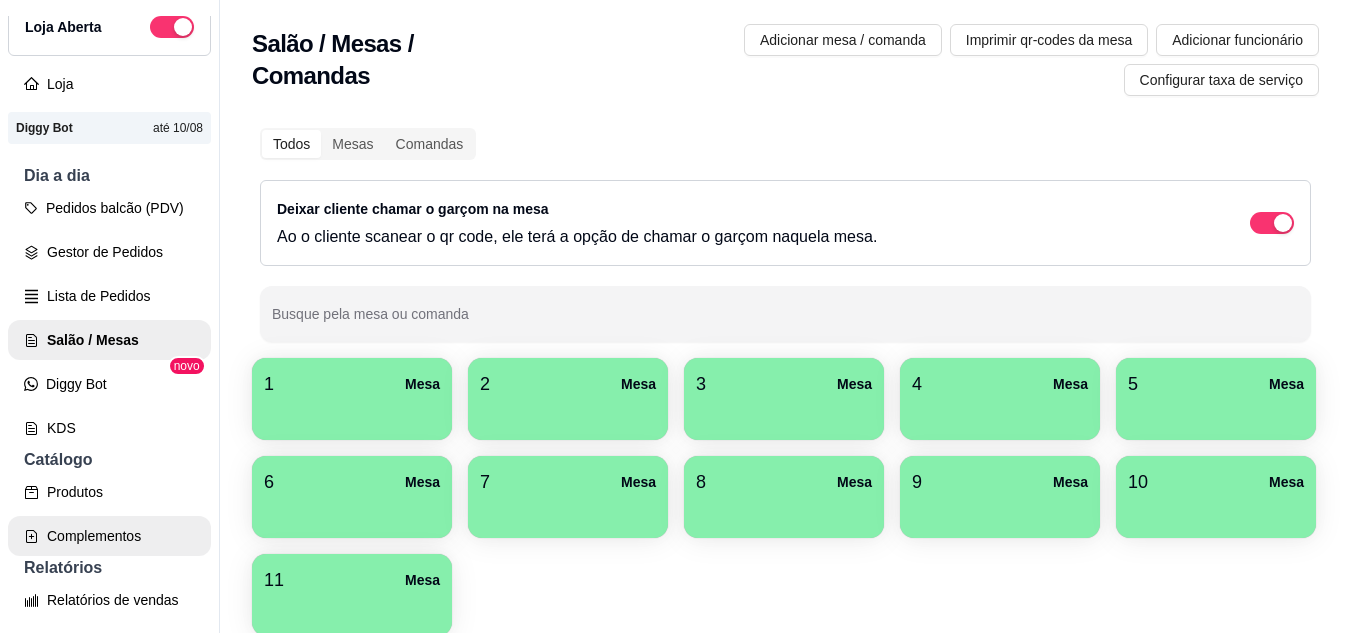 scroll, scrollTop: 0, scrollLeft: 0, axis: both 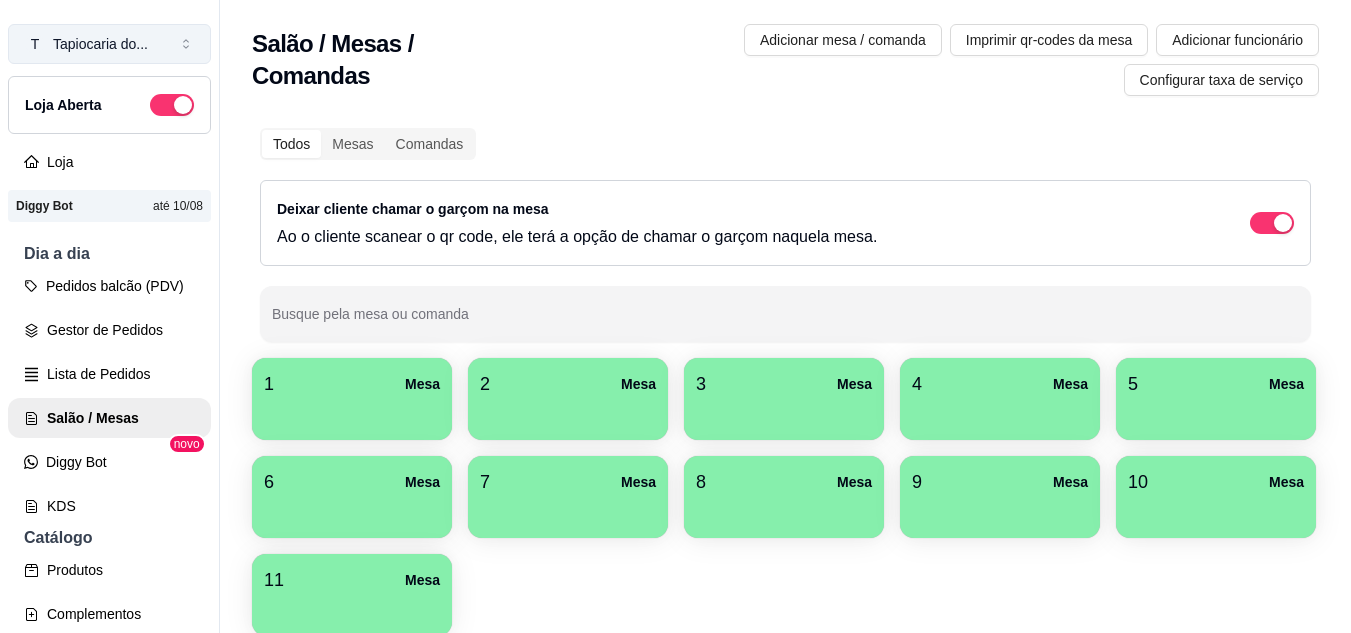 click on "Tapiocaria do ..." at bounding box center (100, 44) 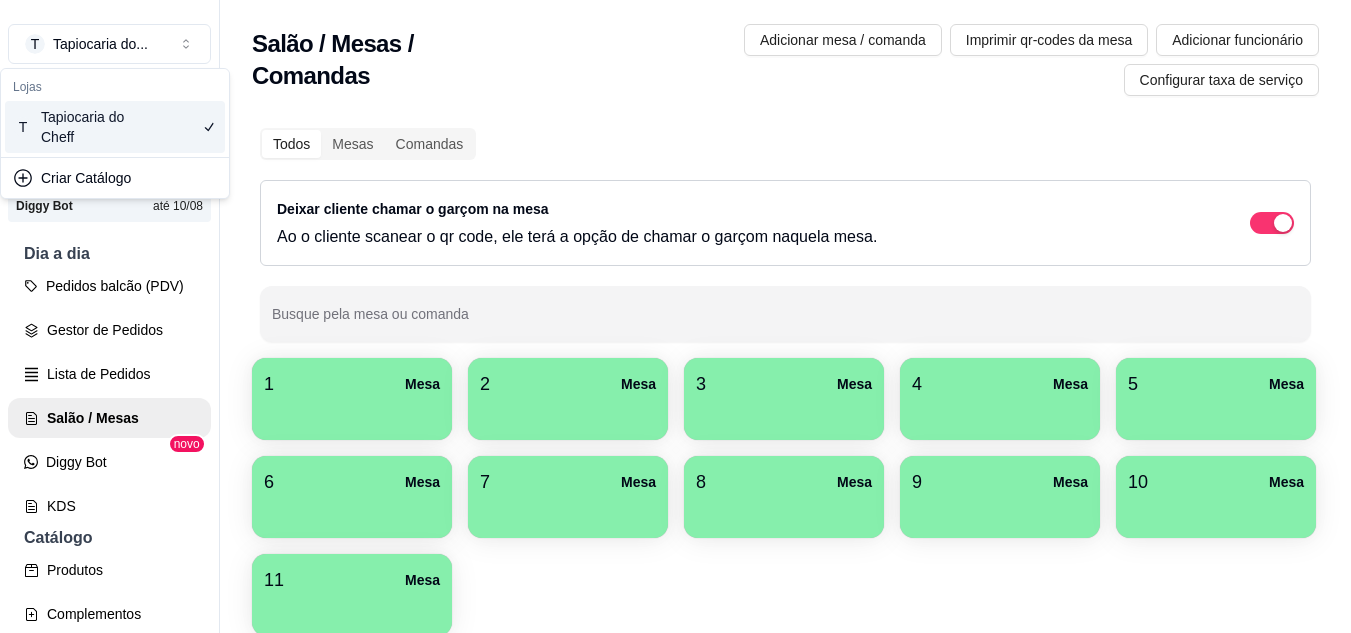 click on "Adicionar mesa / comanda Imprimir qr-codes da mesa Adicionar funcionário Configurar taxa de serviço" at bounding box center [934, 60] 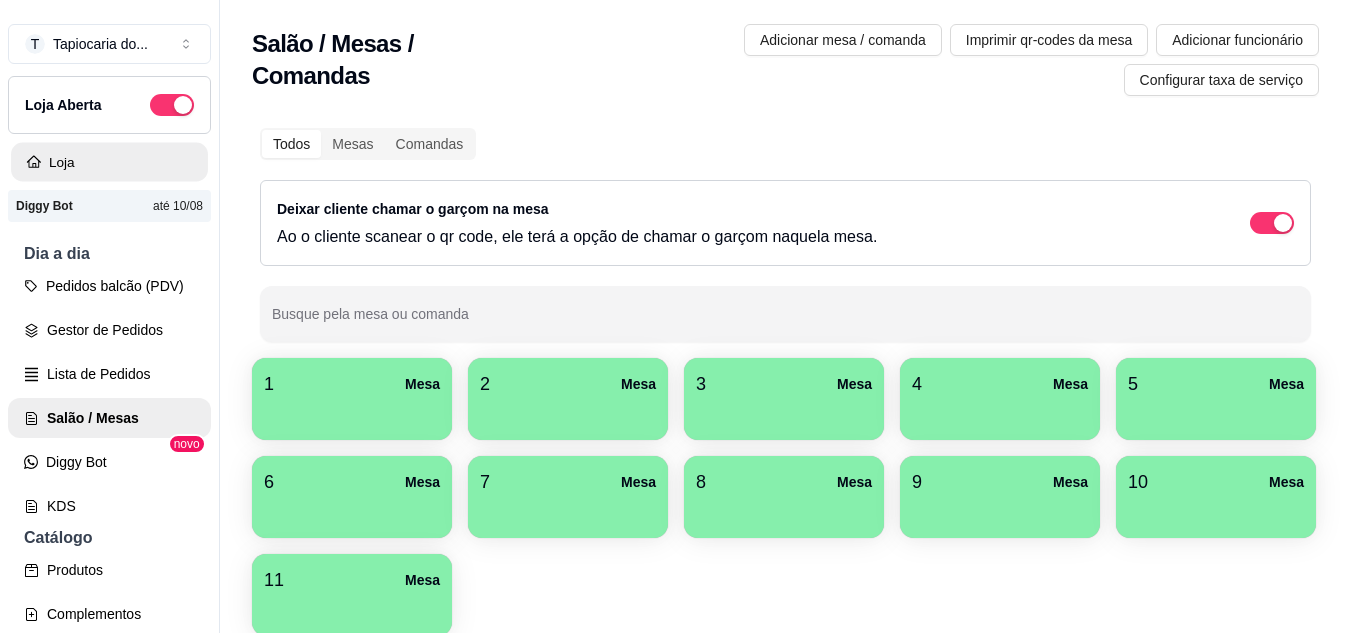 click on "Loja" at bounding box center (109, 162) 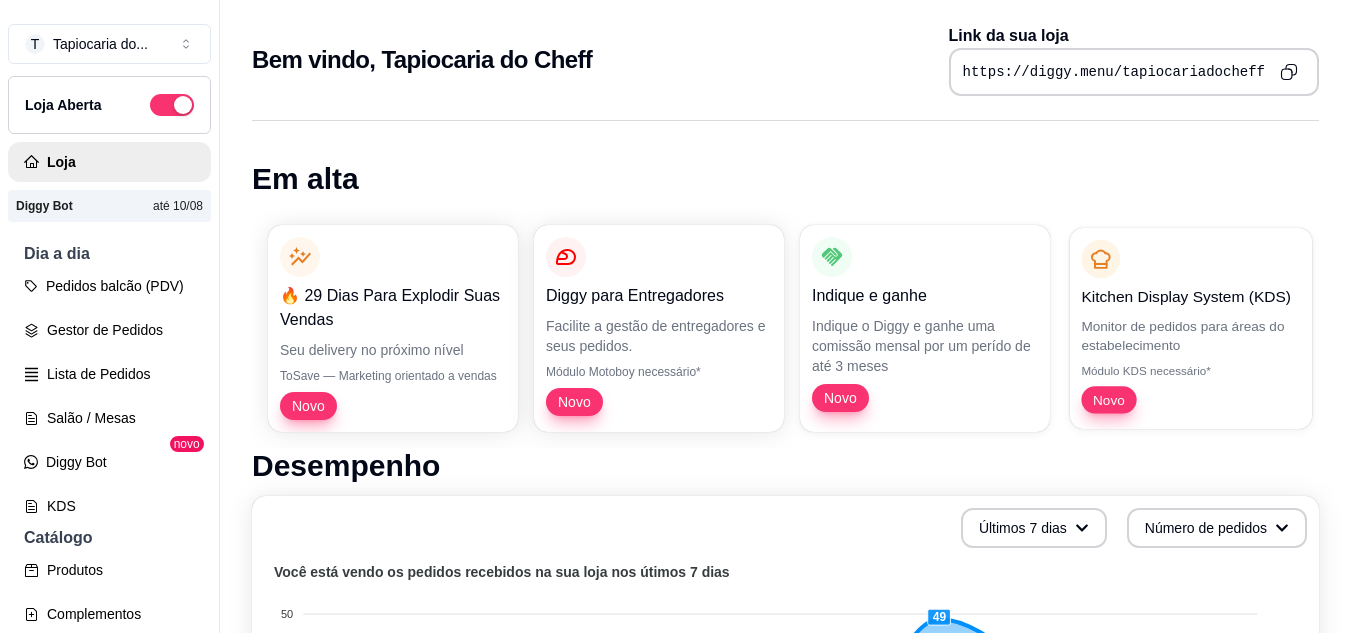 click on "Monitor de pedidos para áreas do estabelecimento" at bounding box center [1190, 335] 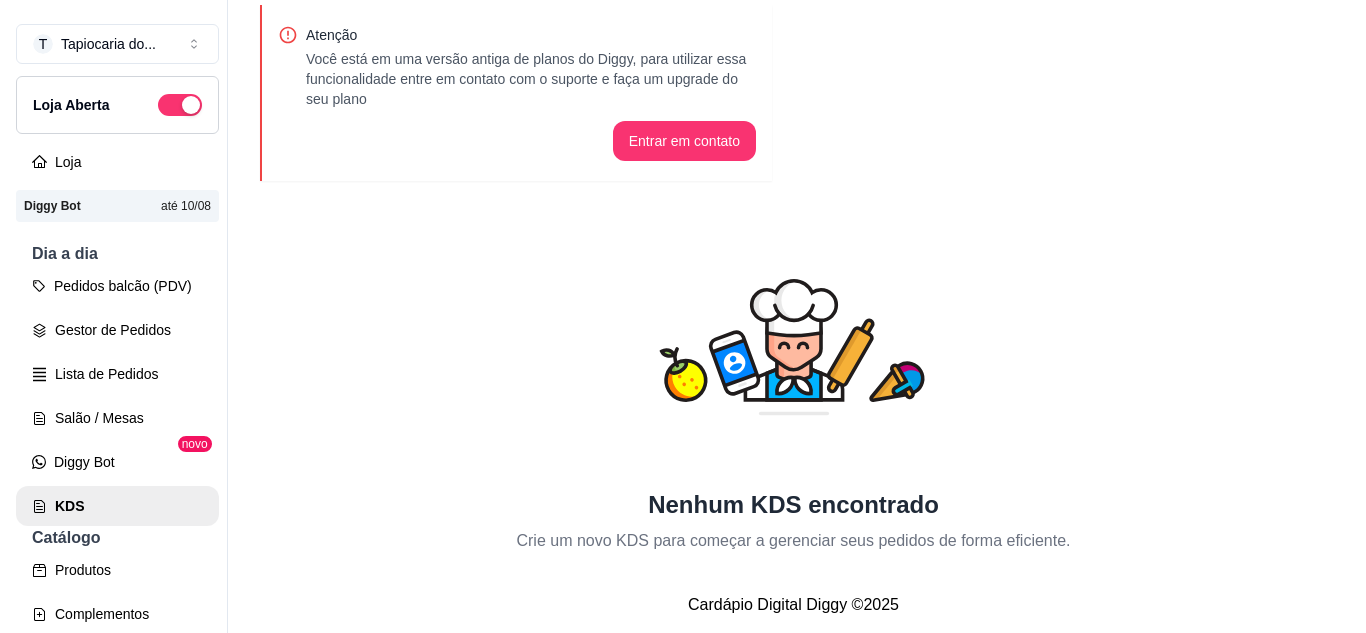 scroll, scrollTop: 0, scrollLeft: 0, axis: both 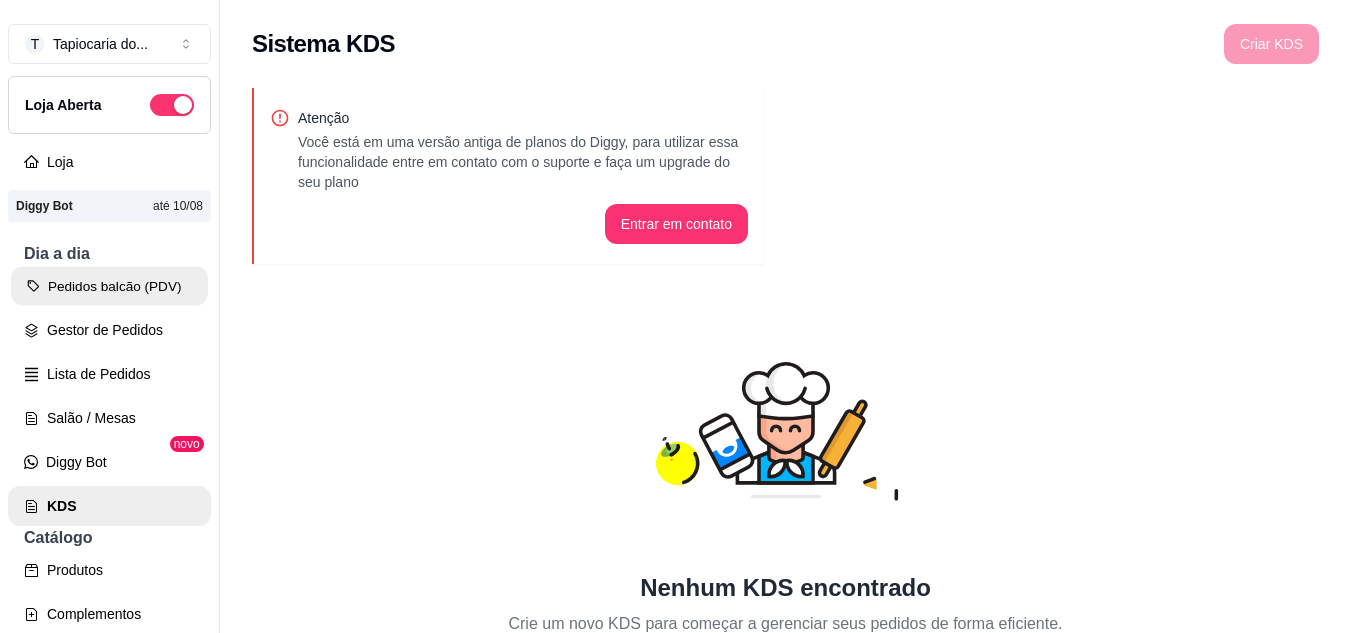 click on "Pedidos balcão (PDV)" at bounding box center [109, 286] 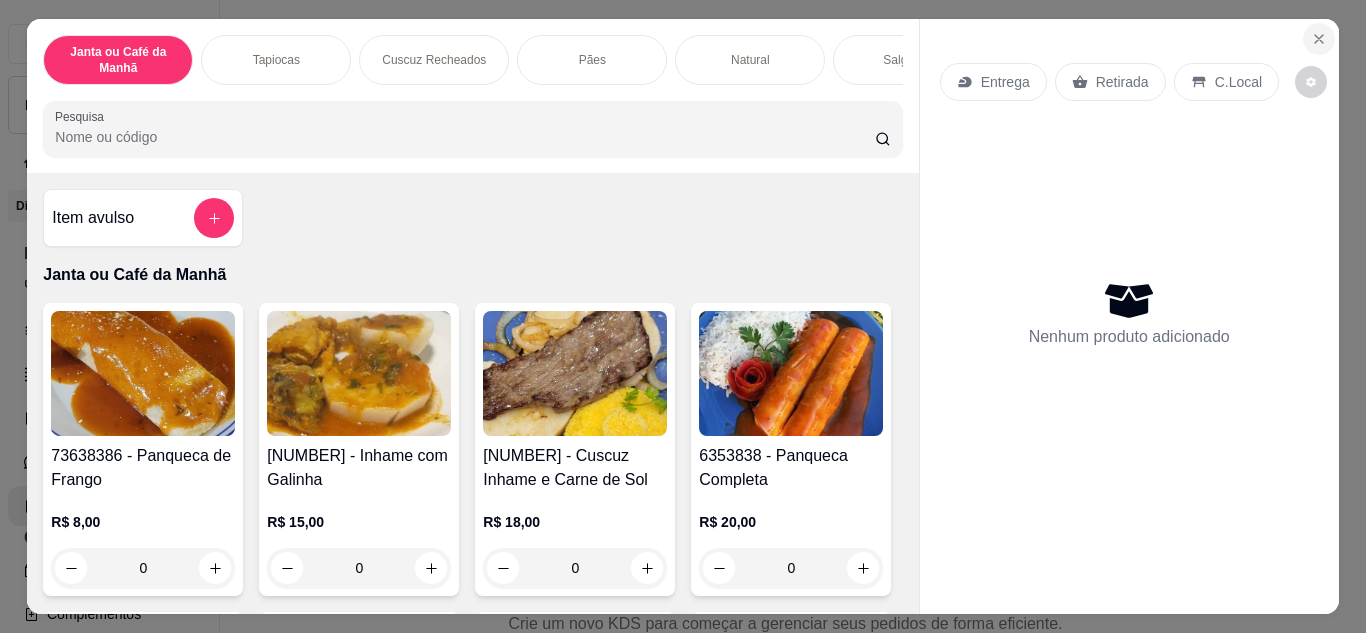 click 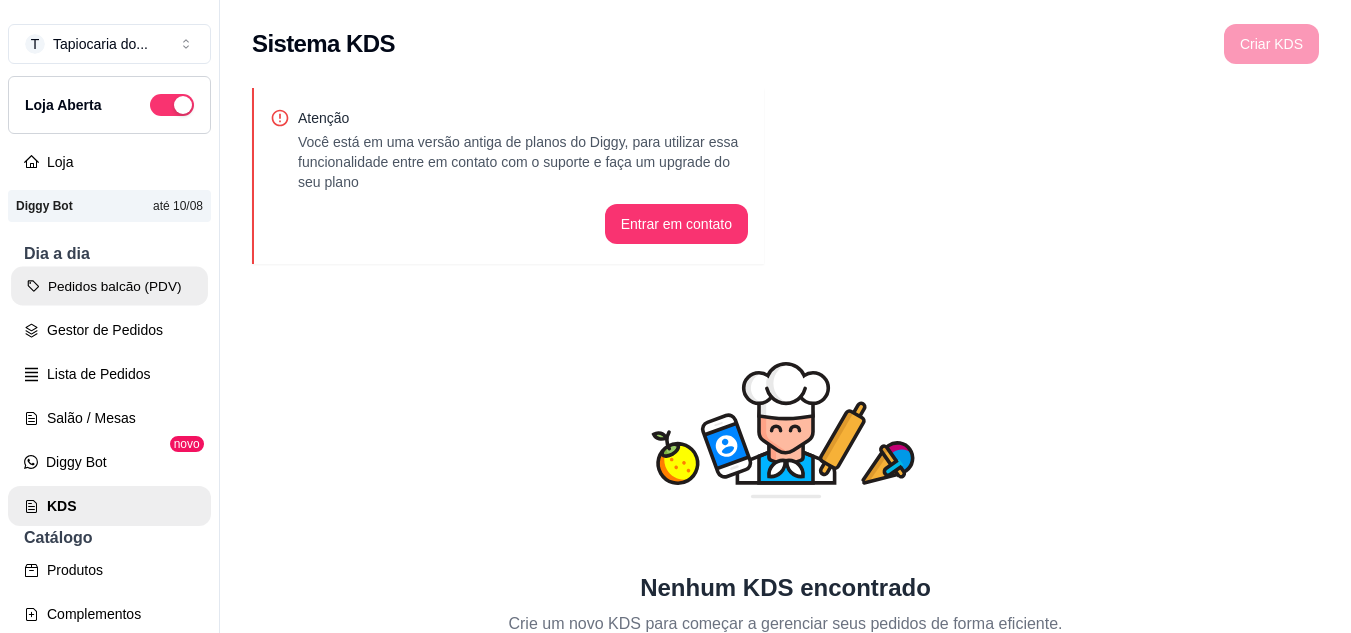click on "Pedidos balcão (PDV)" at bounding box center (109, 286) 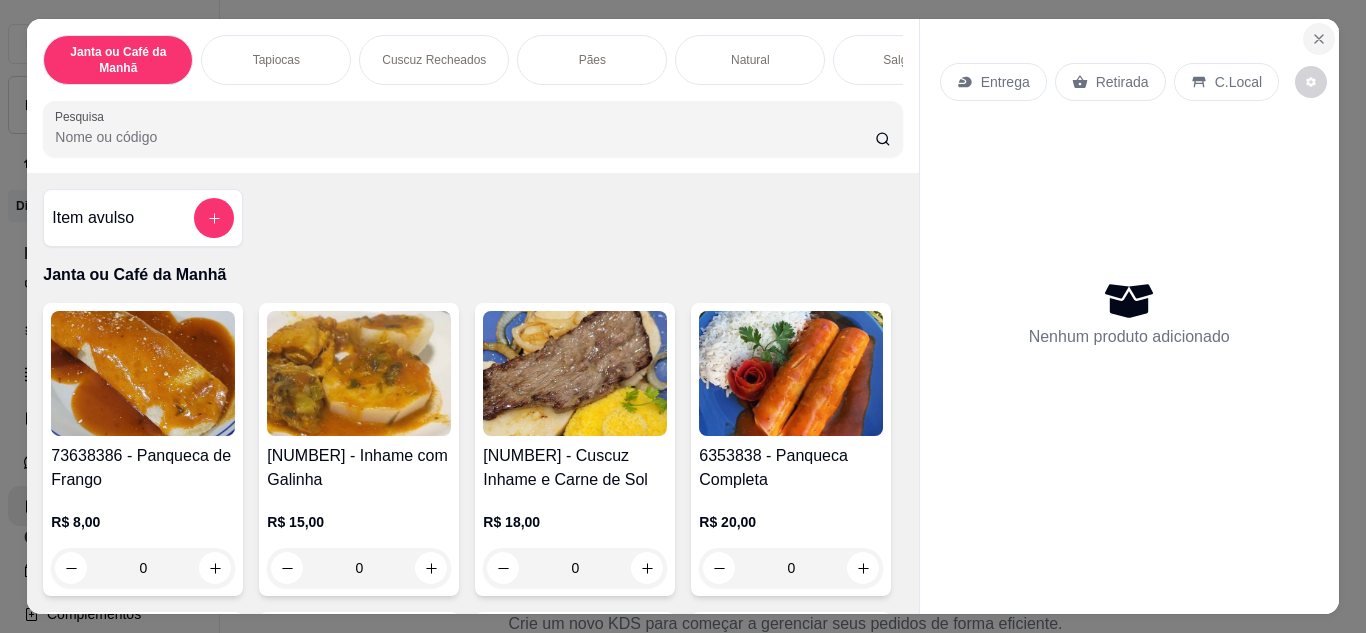 click 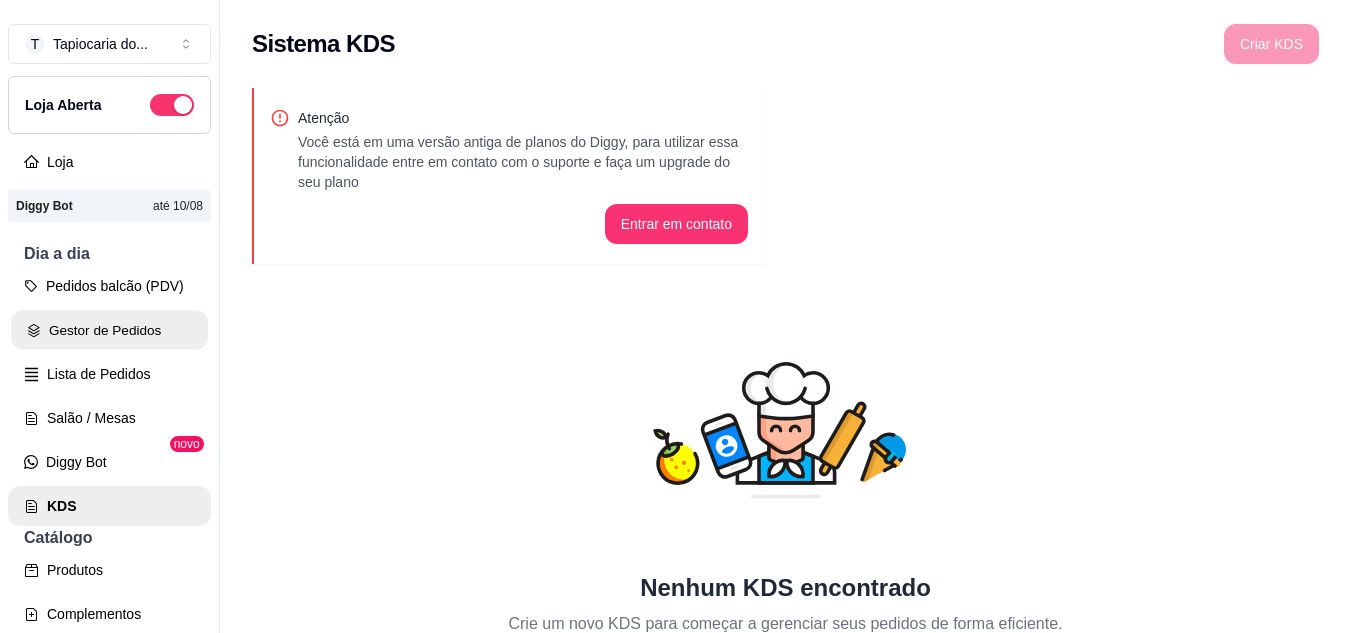 click on "Gestor de Pedidos" at bounding box center (109, 330) 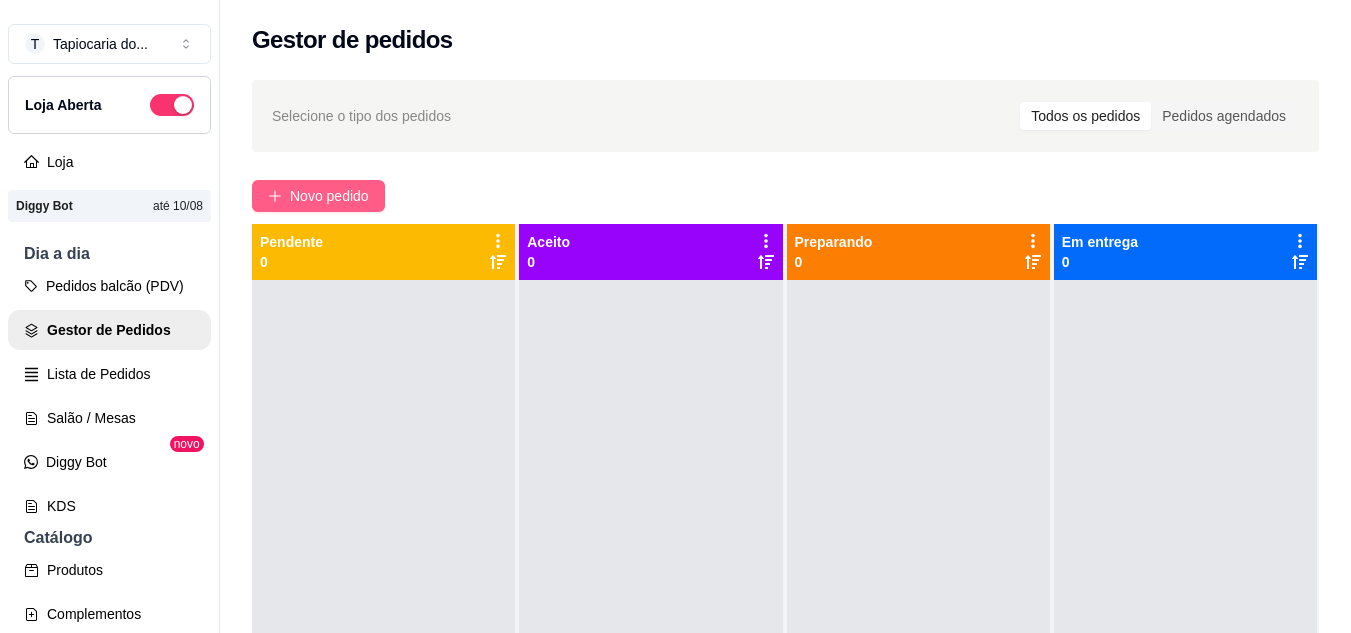 click 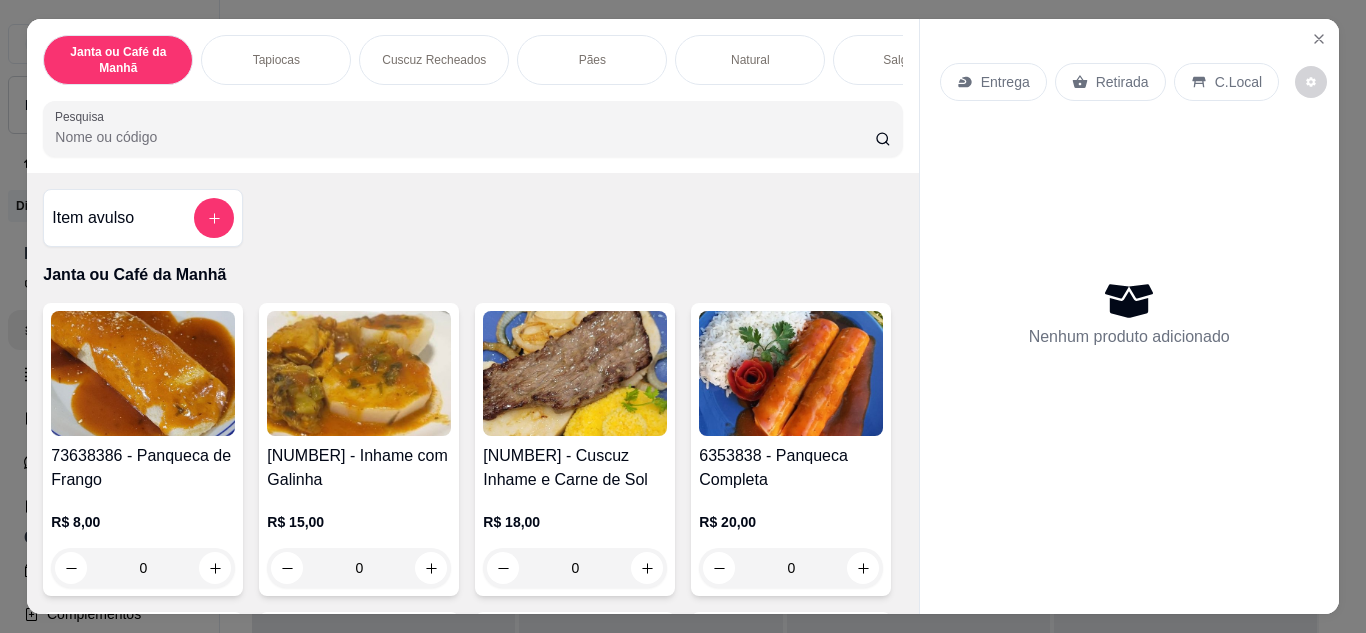 click on "Pesquisa" at bounding box center [465, 137] 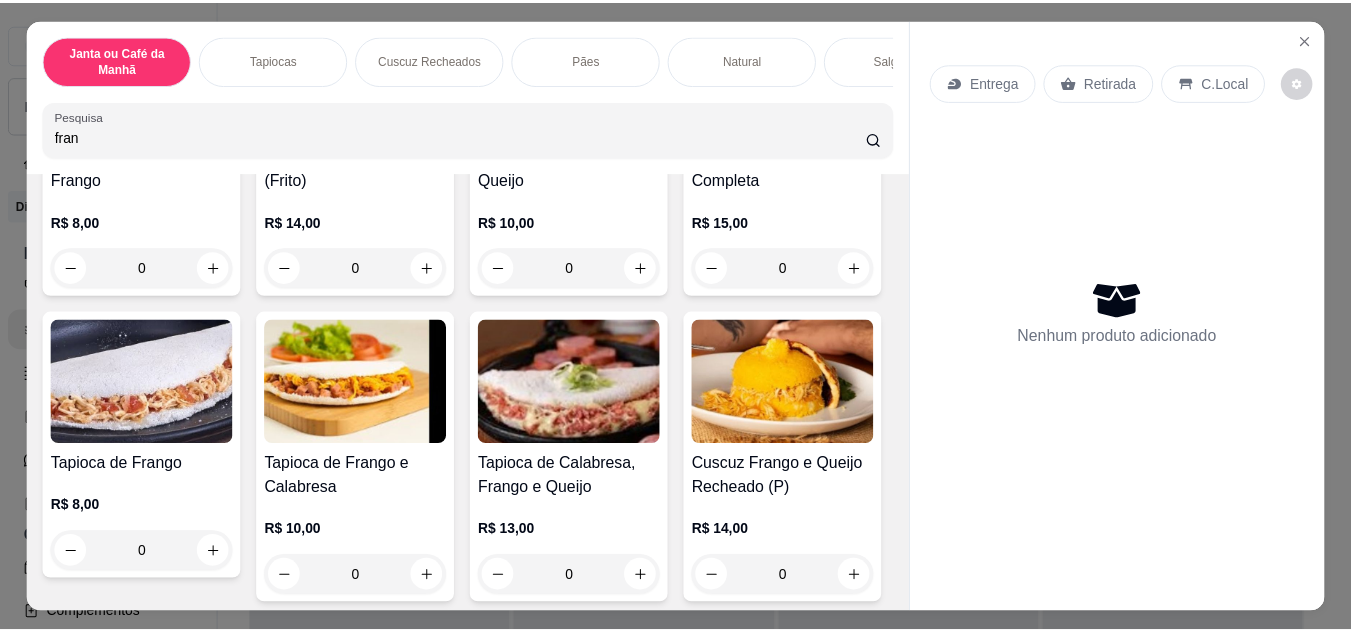 scroll, scrollTop: 400, scrollLeft: 0, axis: vertical 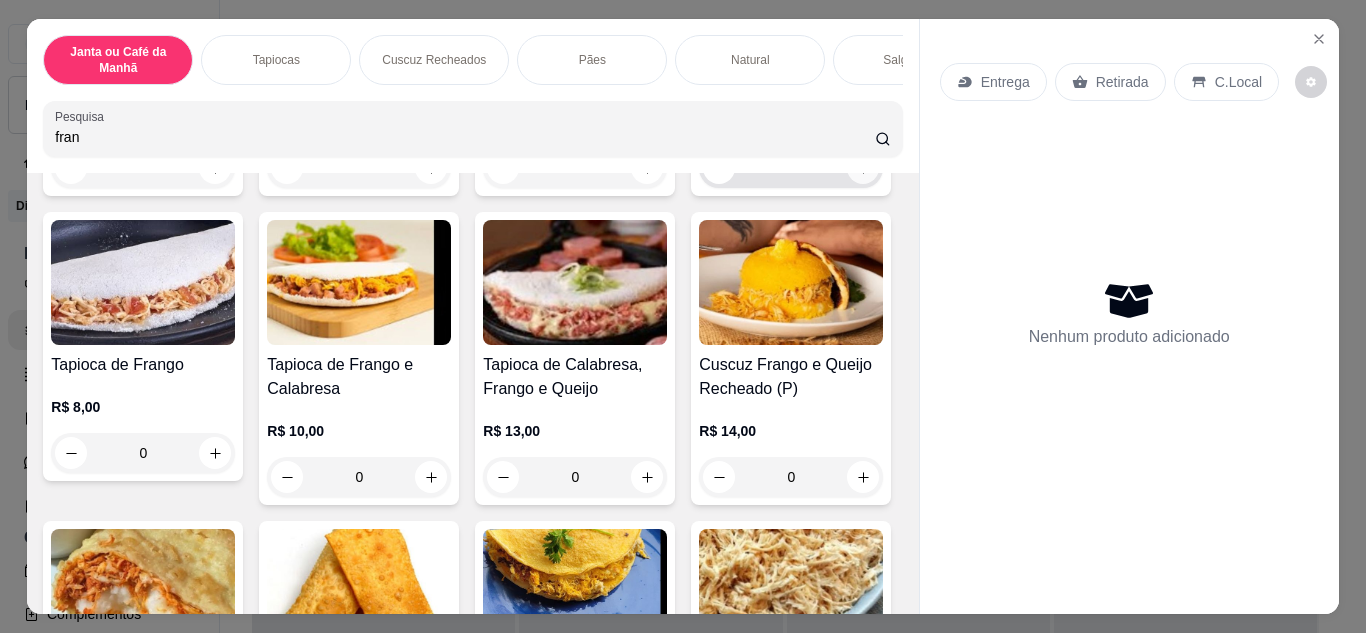 type on "fran" 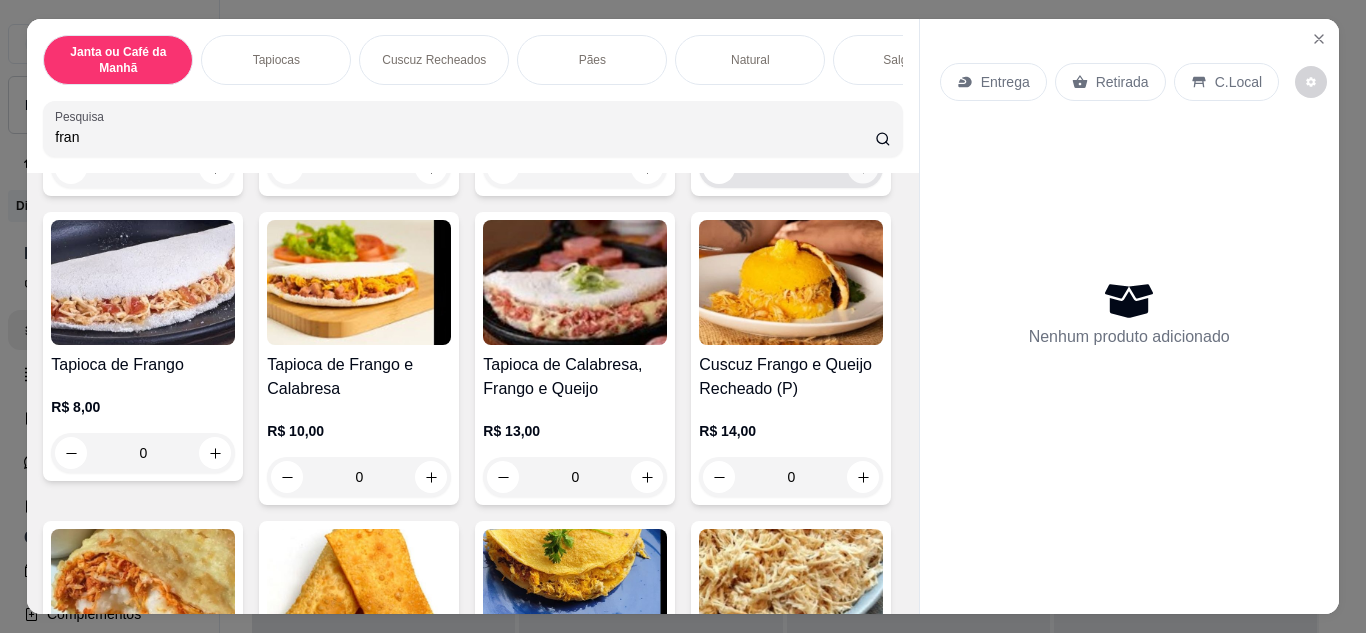 click 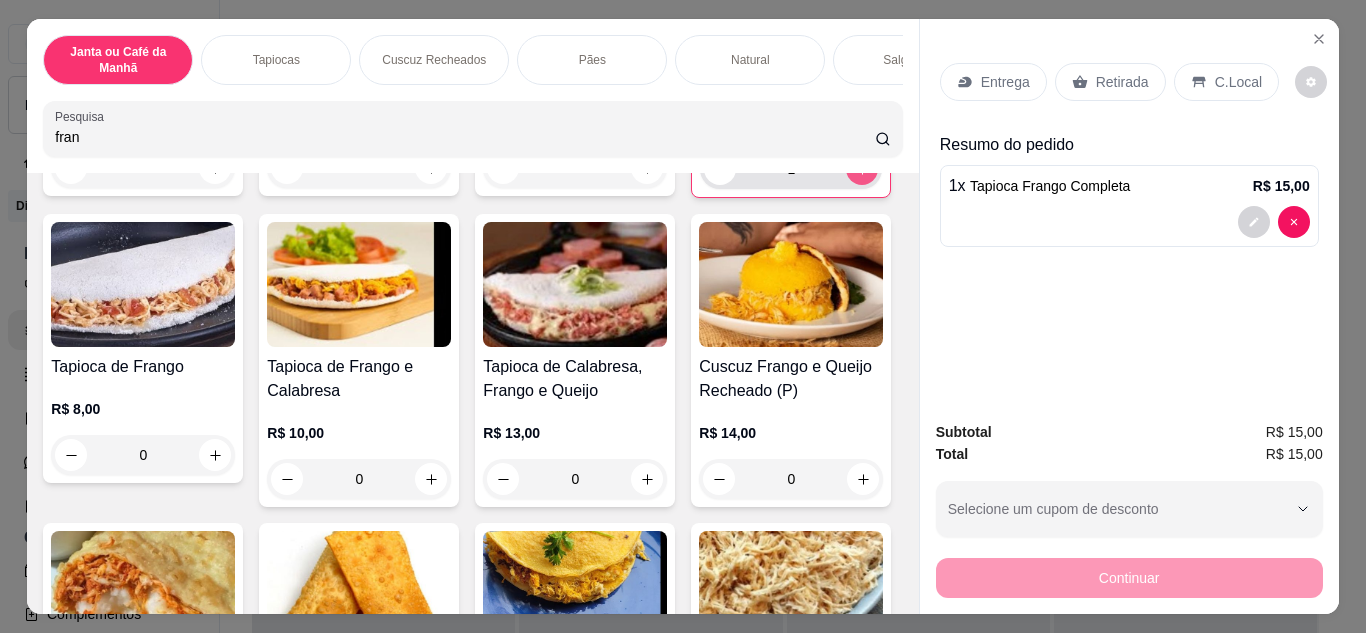 click 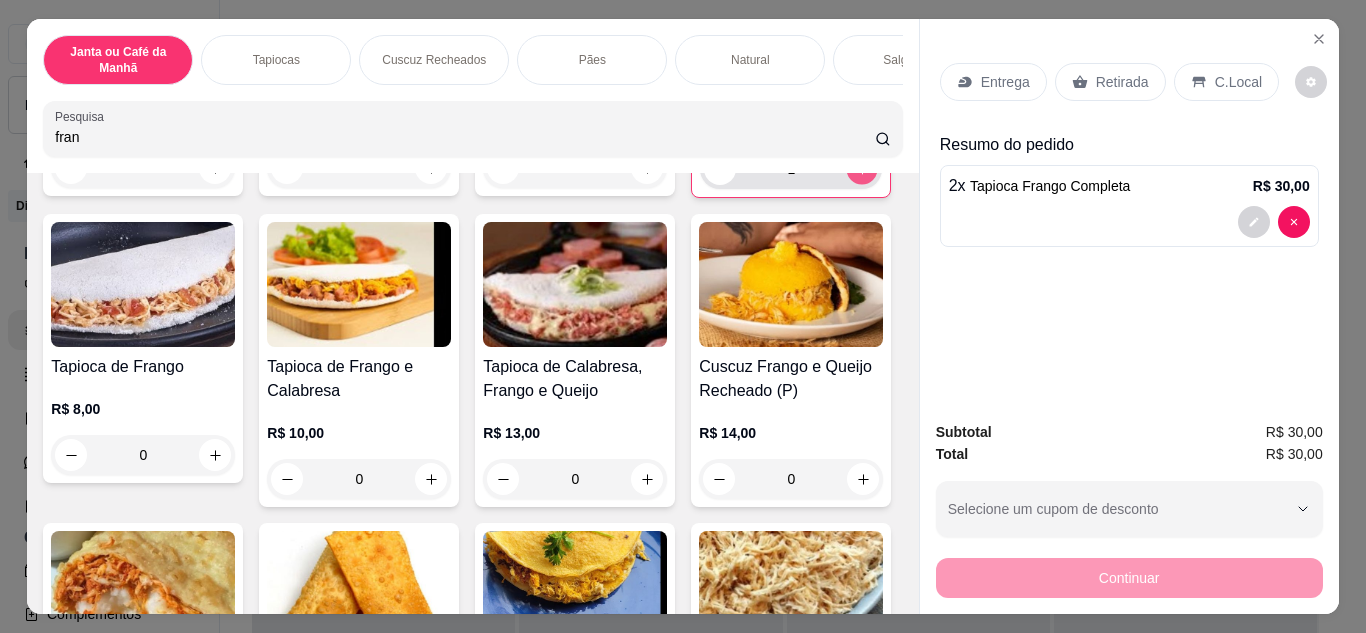 type on "2" 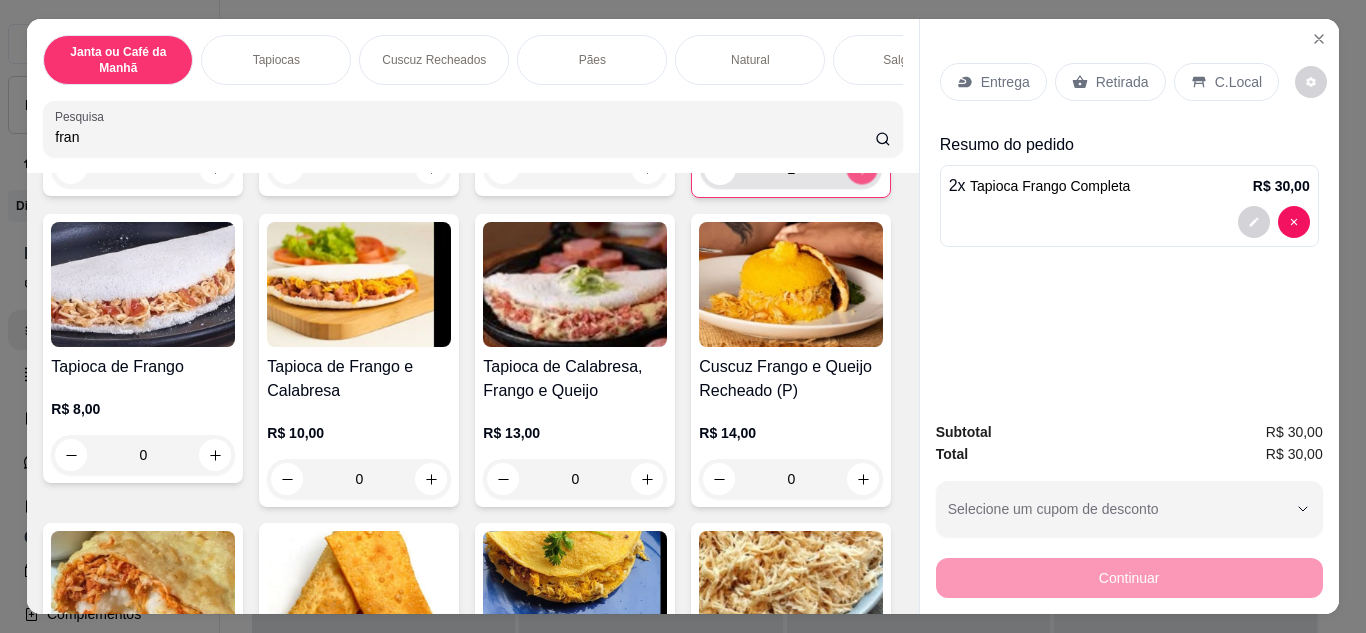 click 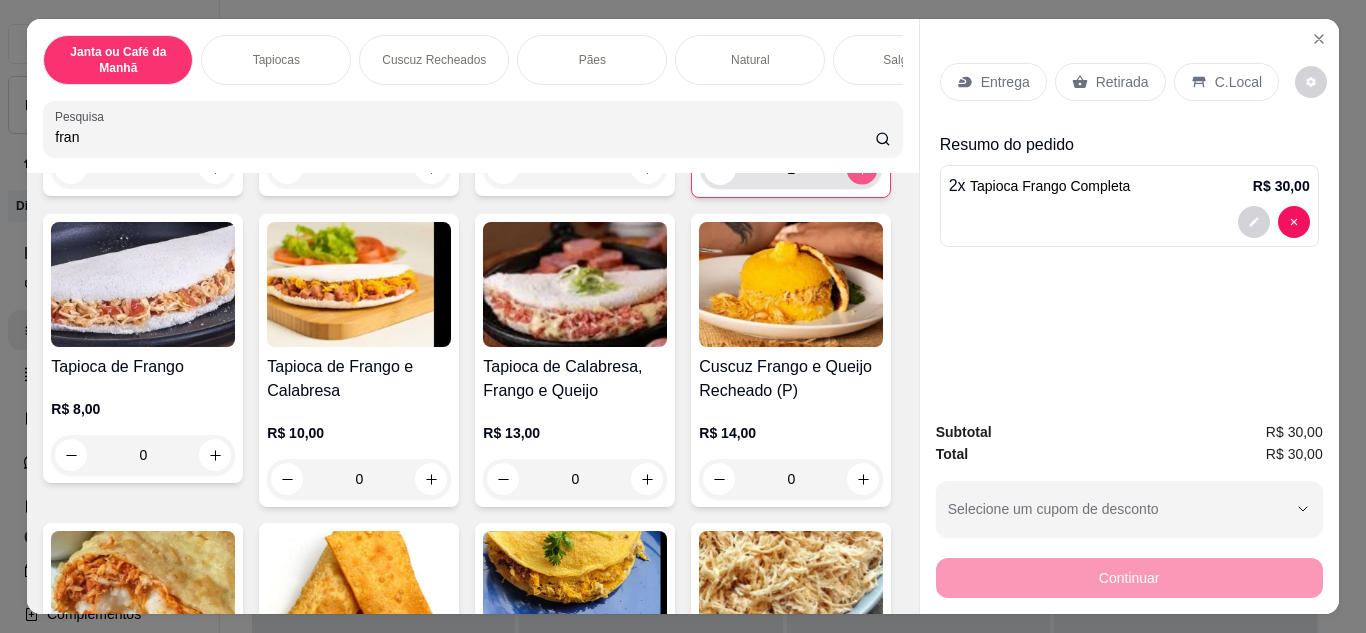 type on "3" 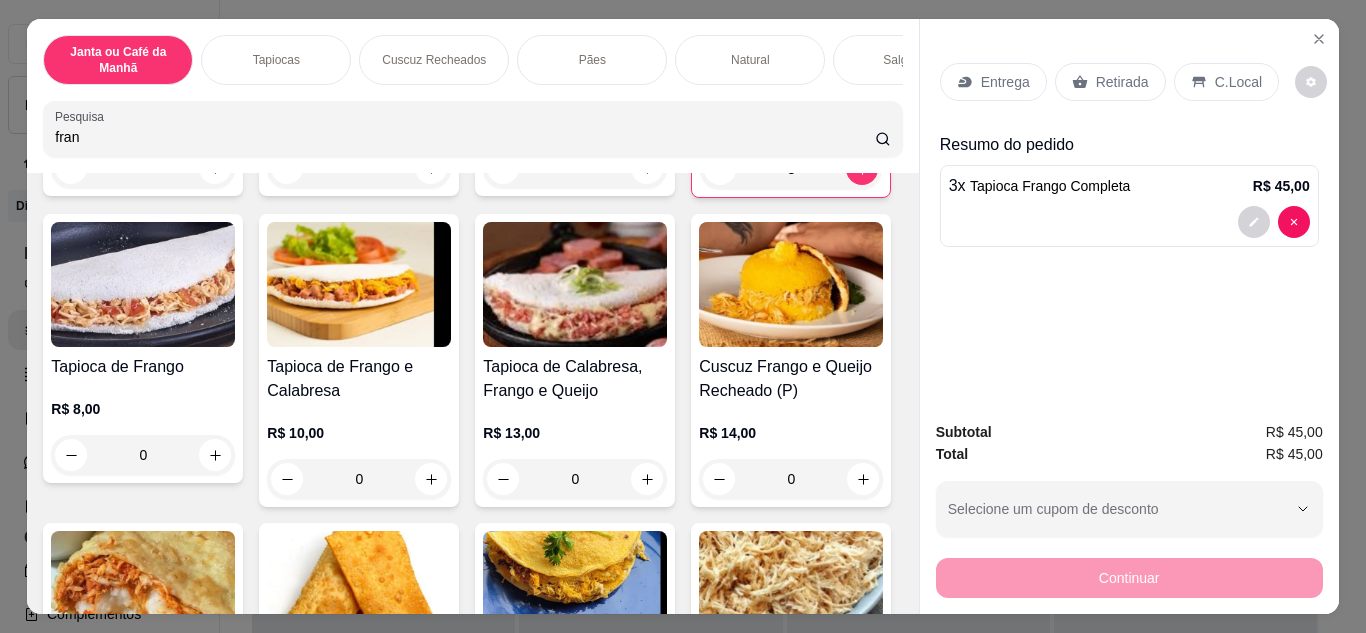click on "Retirada" at bounding box center (1110, 82) 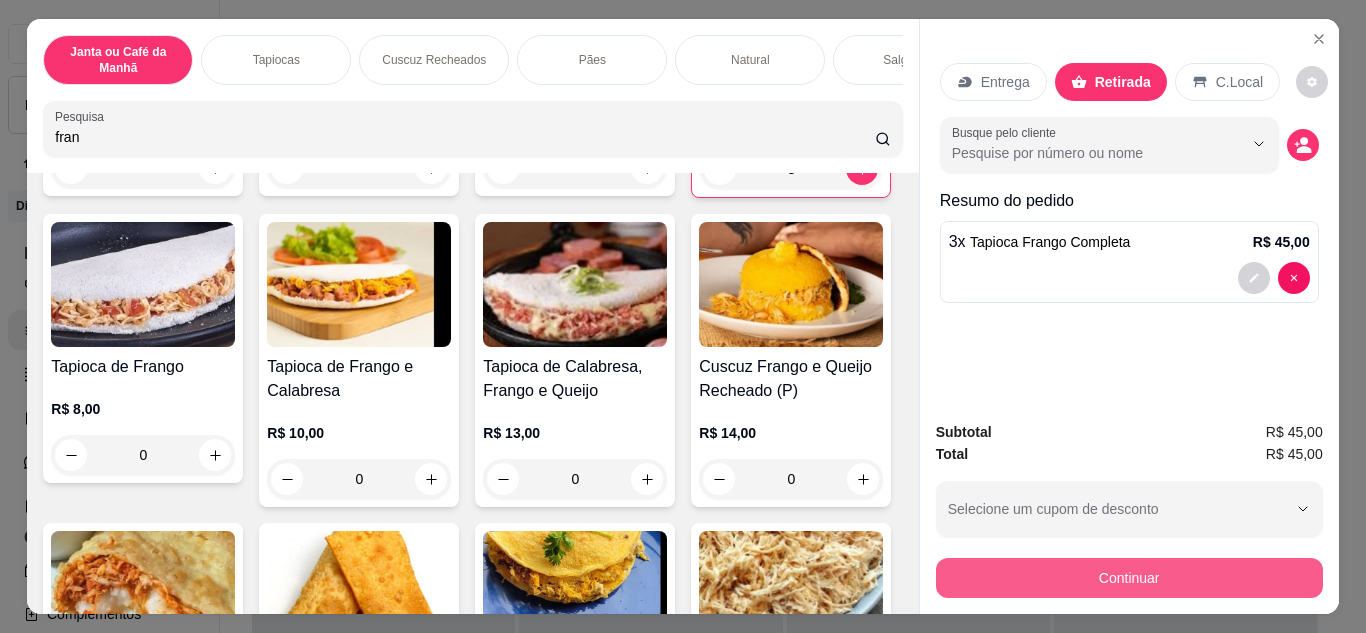 click on "Continuar" at bounding box center [1129, 578] 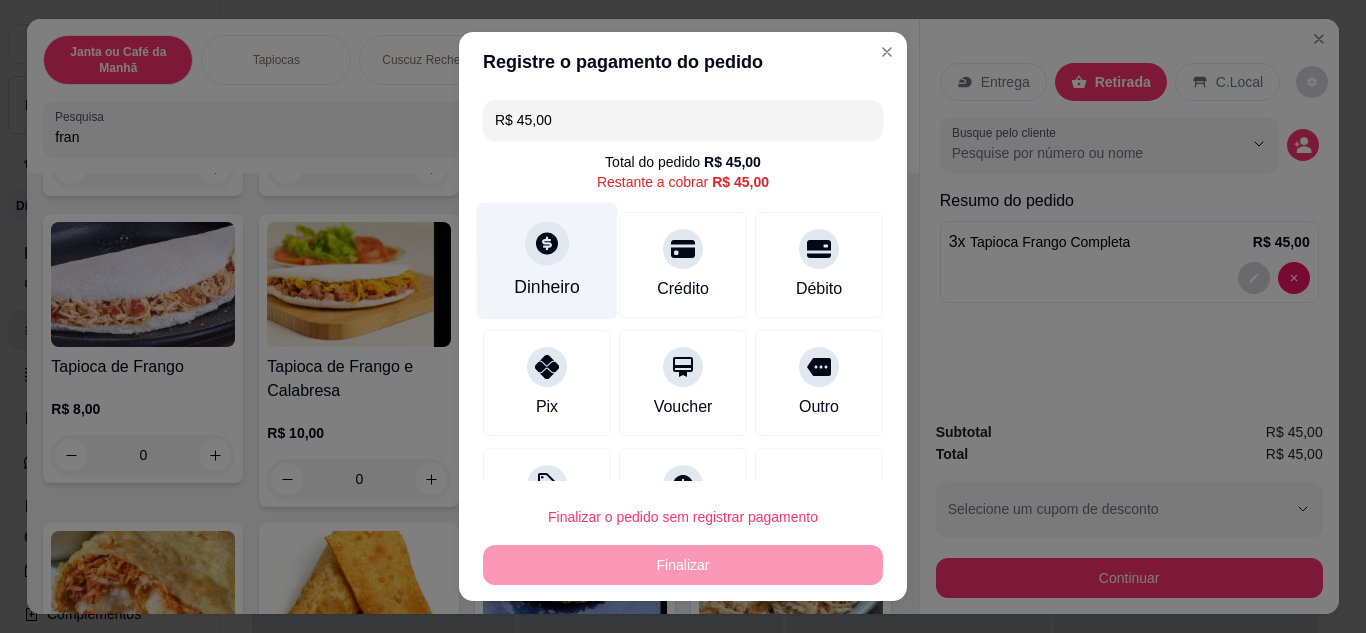 click 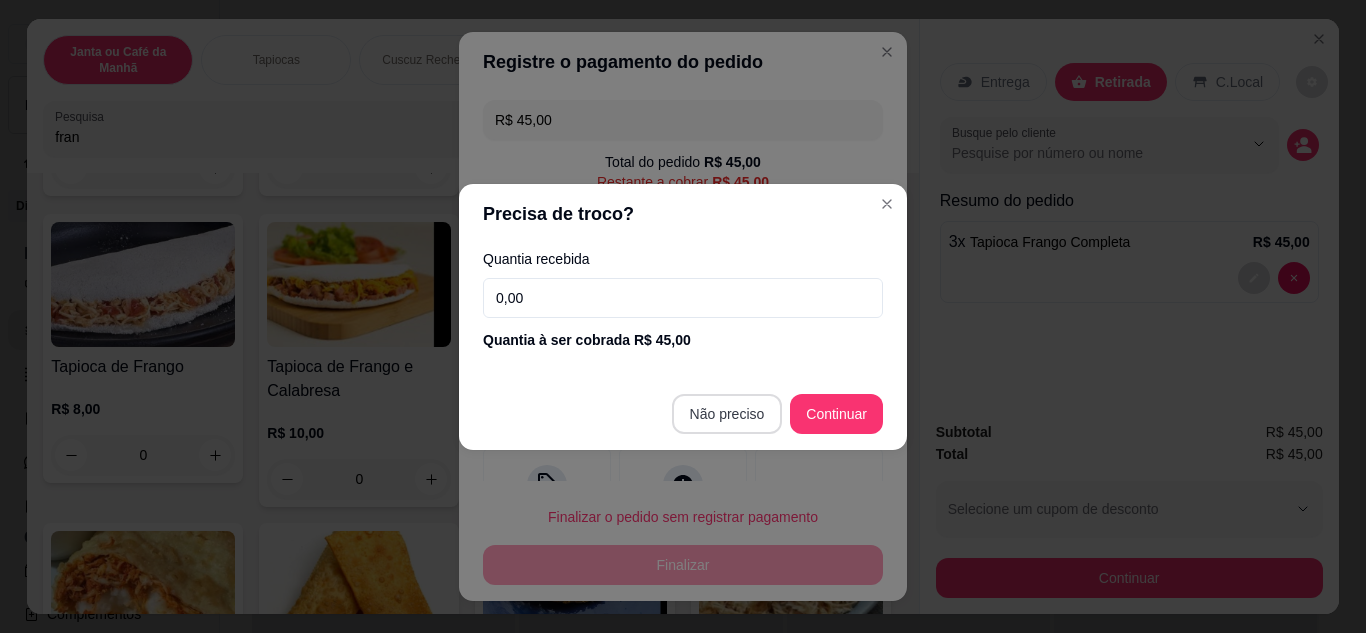 type on "R$ 0,00" 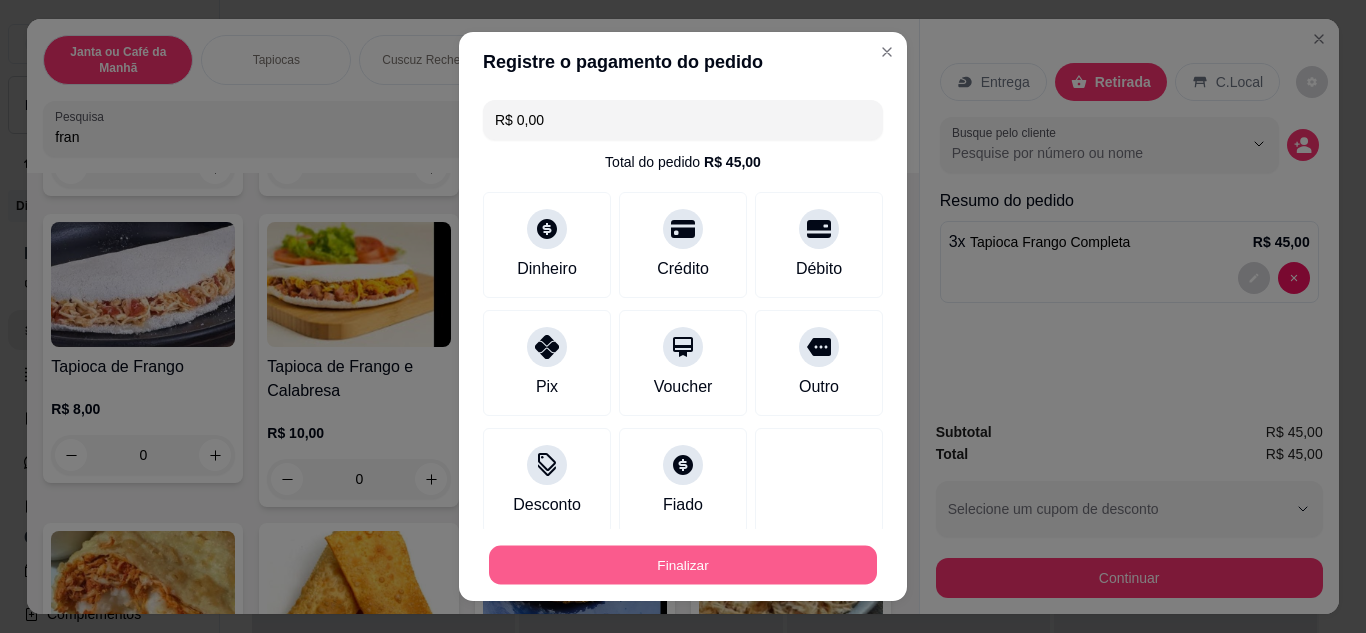 click on "Finalizar" at bounding box center [683, 565] 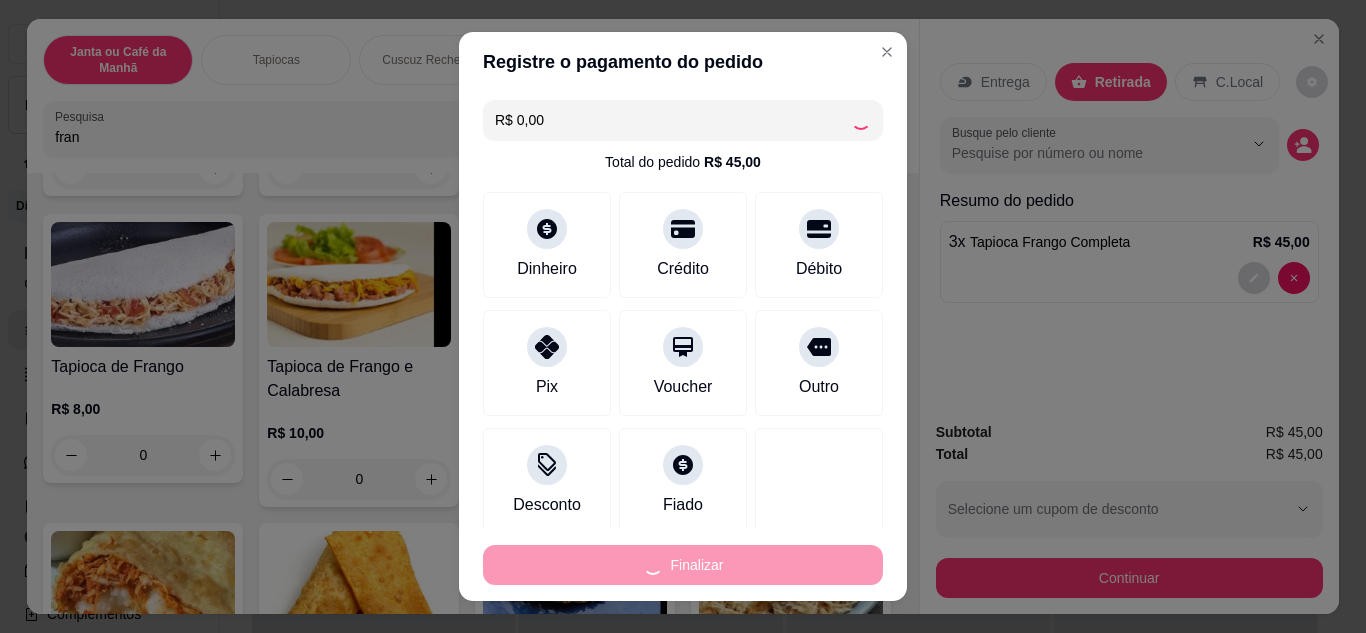 type on "0" 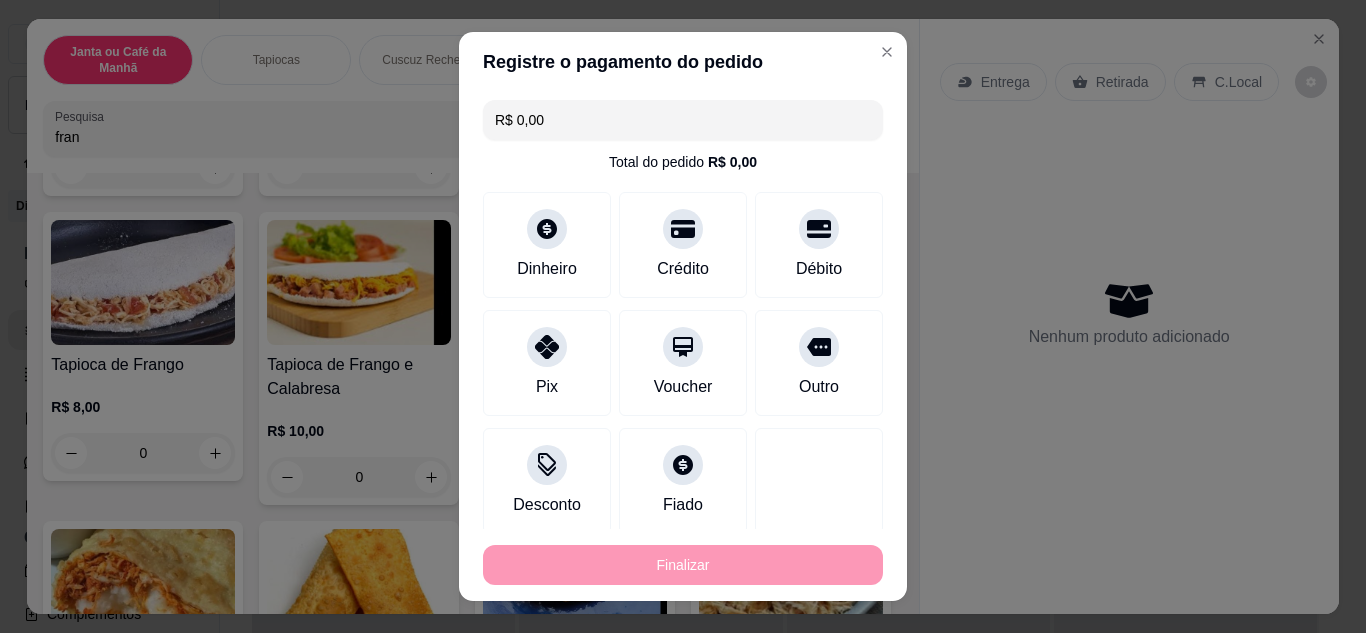 type on "-R$ 45,00" 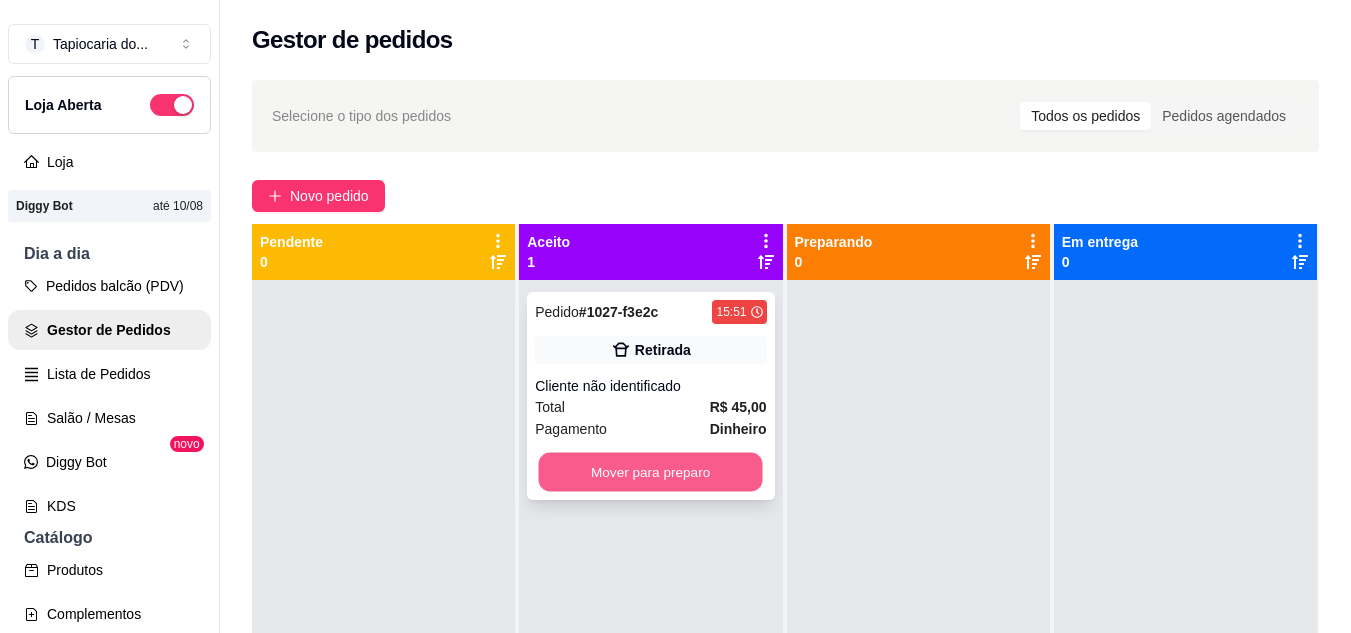 click on "Mover para preparo" at bounding box center (651, 472) 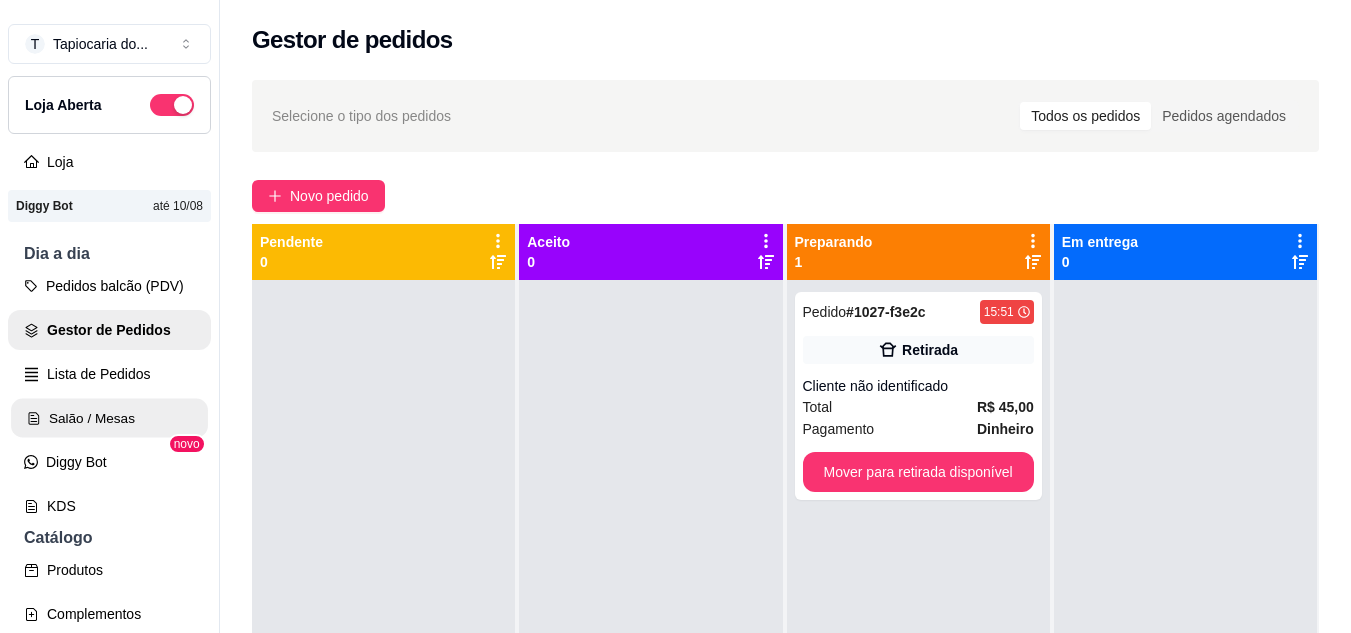 click on "Salão / Mesas" at bounding box center [109, 418] 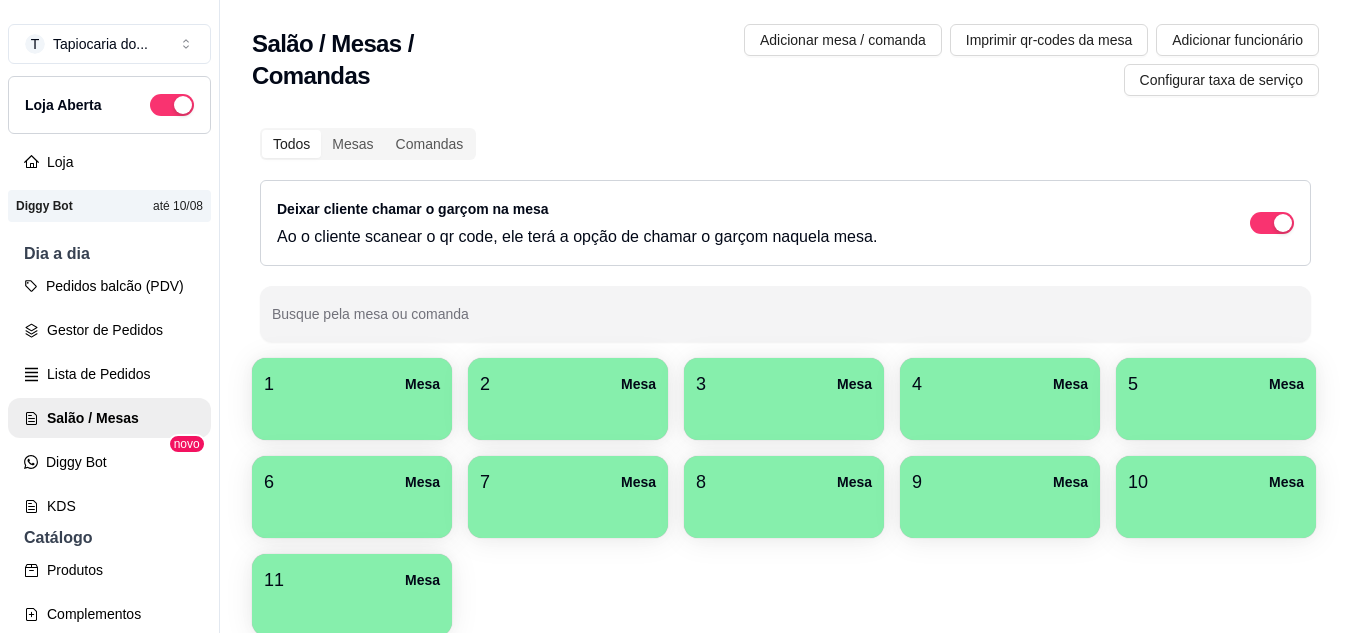 click at bounding box center (1216, 413) 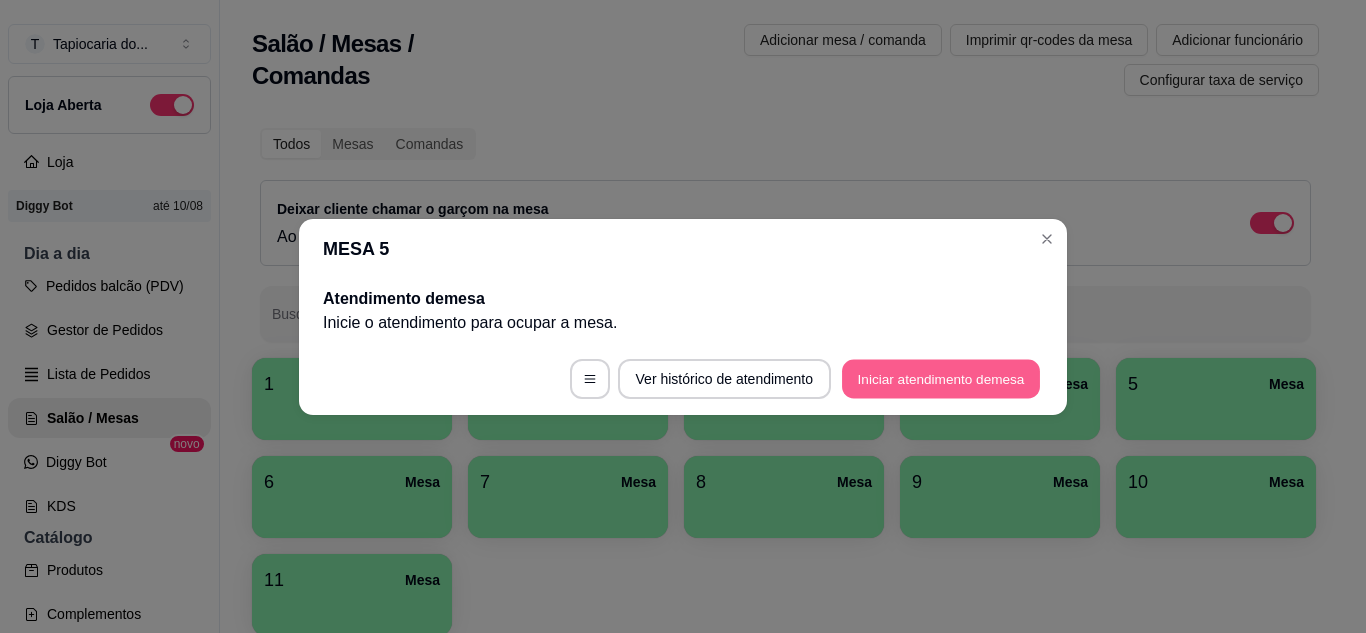 click on "Iniciar atendimento de  mesa" at bounding box center (941, 378) 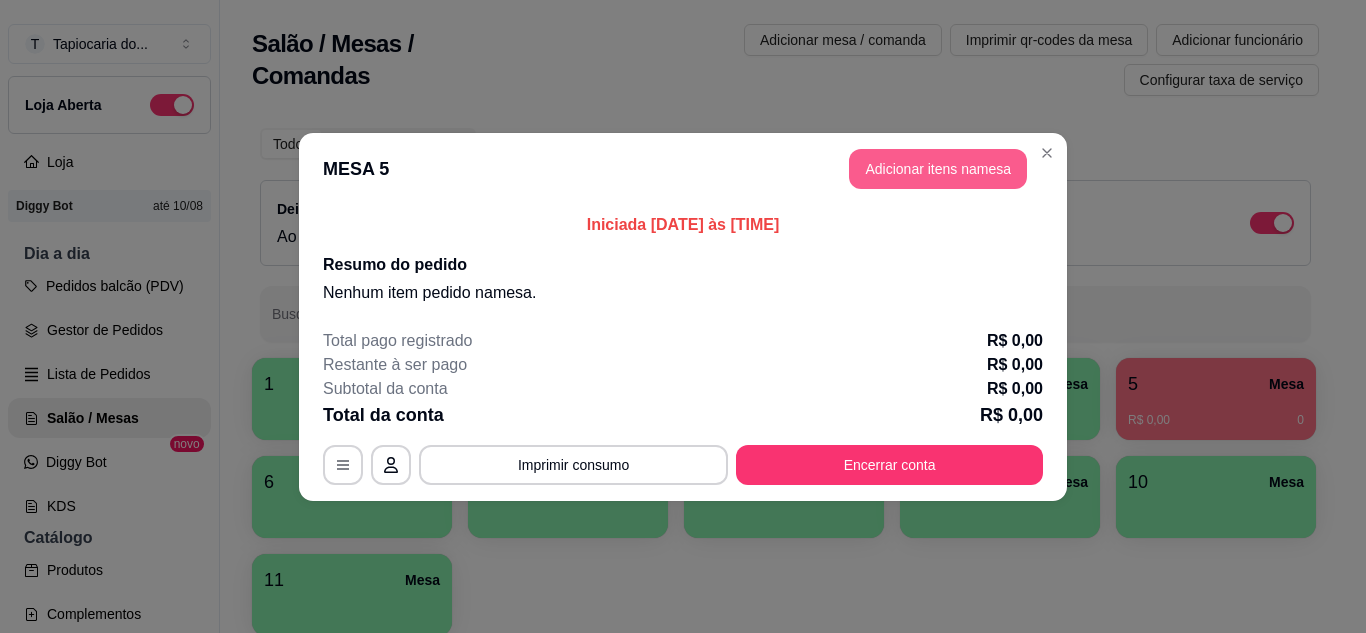 click on "Adicionar itens na  mesa" at bounding box center (938, 169) 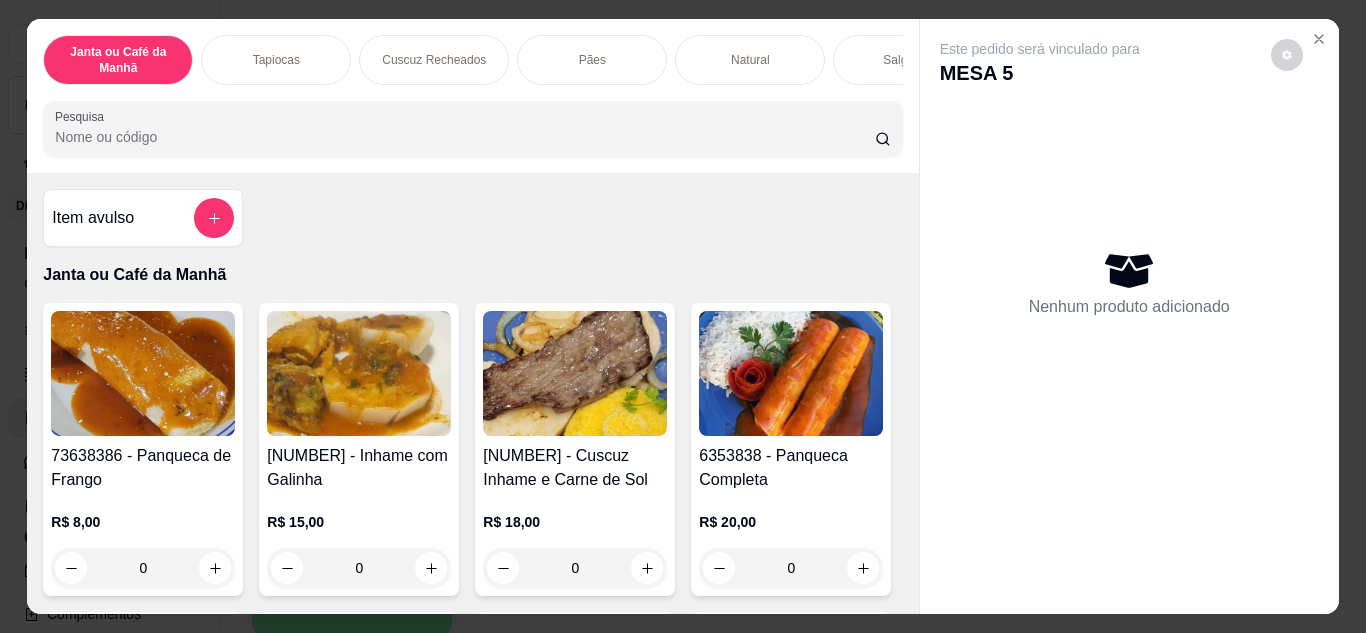 click on "Pesquisa" at bounding box center (465, 137) 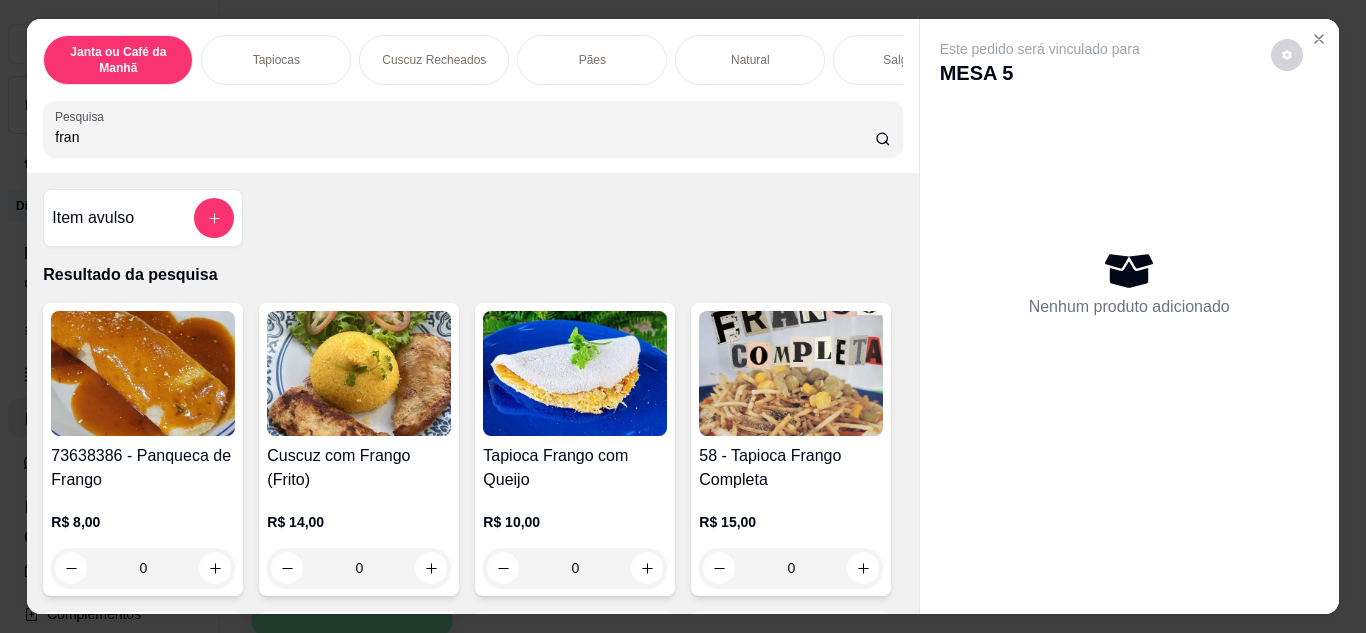 type on "fran" 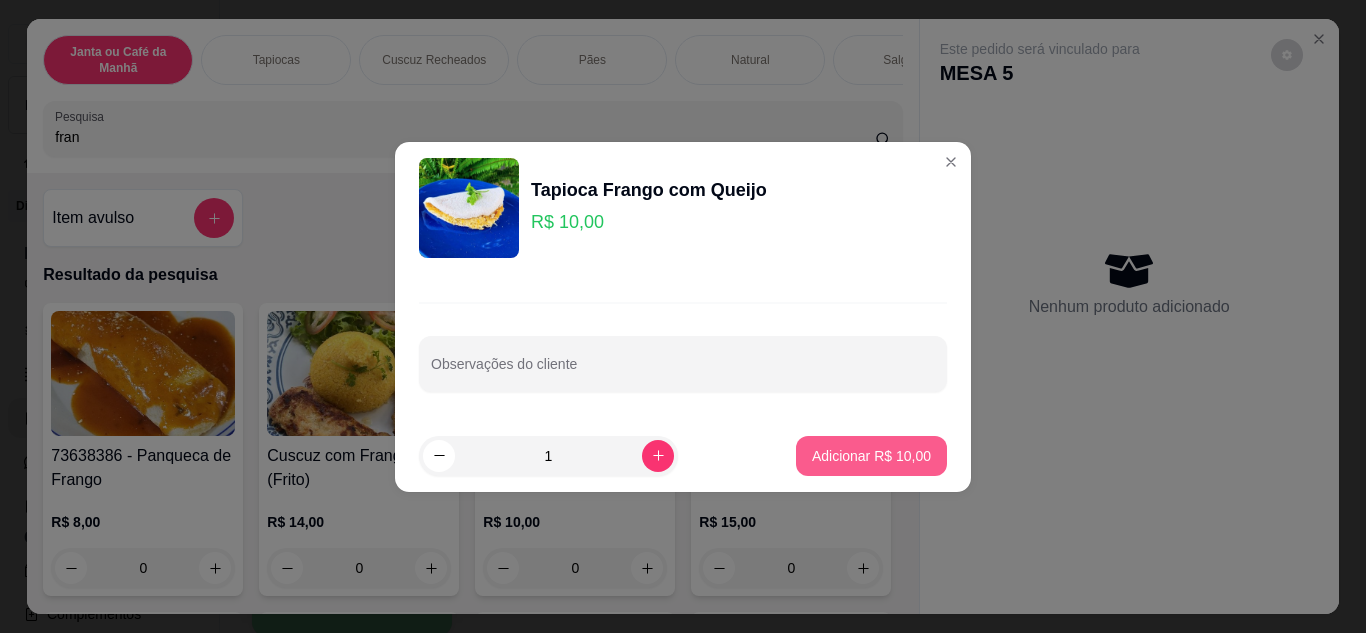 click on "Adicionar   R$ 10,00" at bounding box center (871, 456) 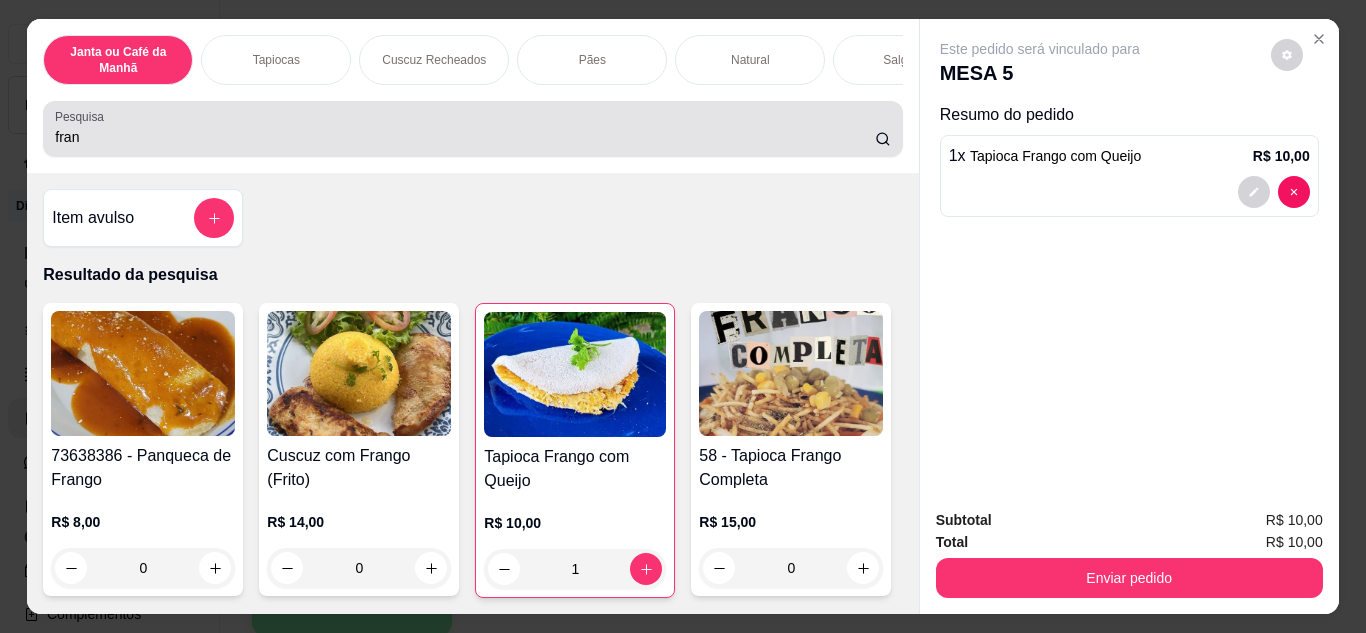click on "fran" at bounding box center (465, 137) 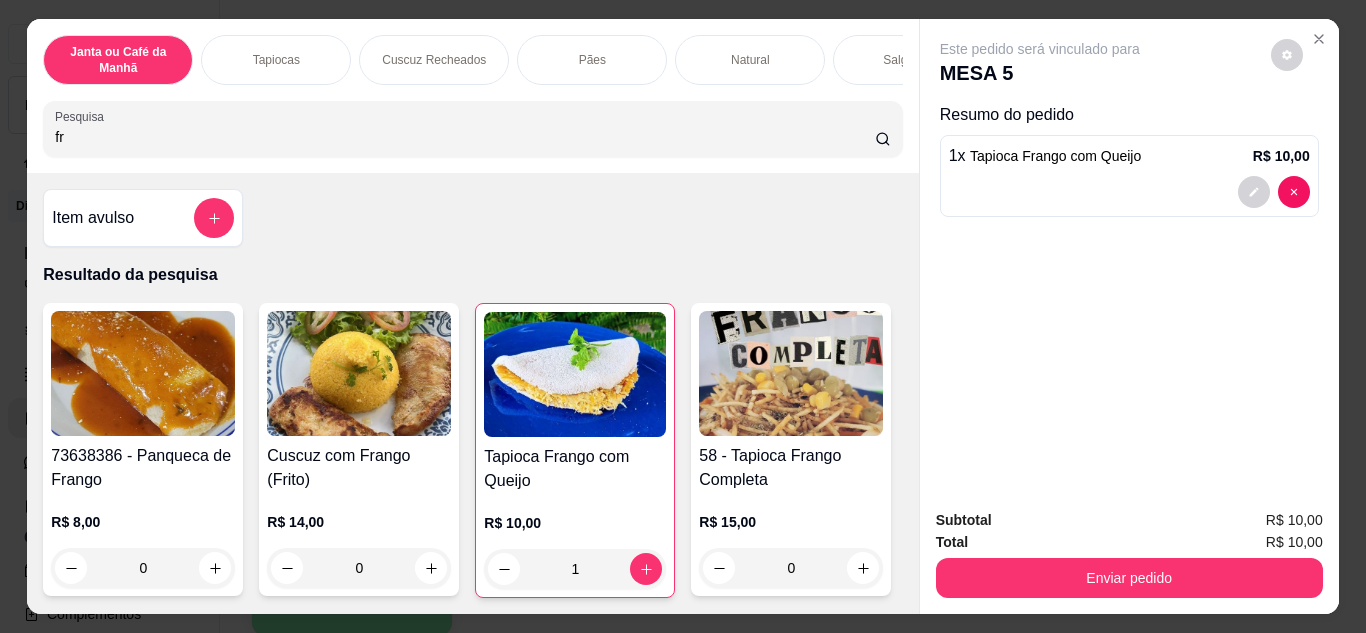 type on "f" 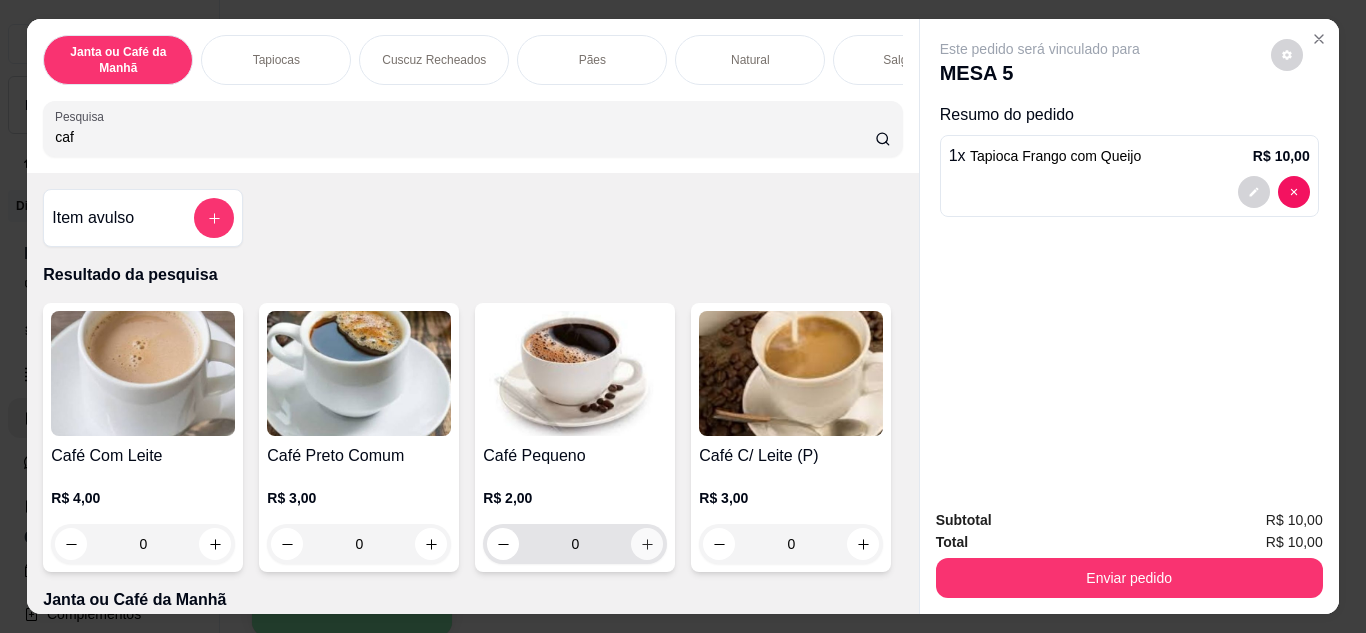 type on "caf" 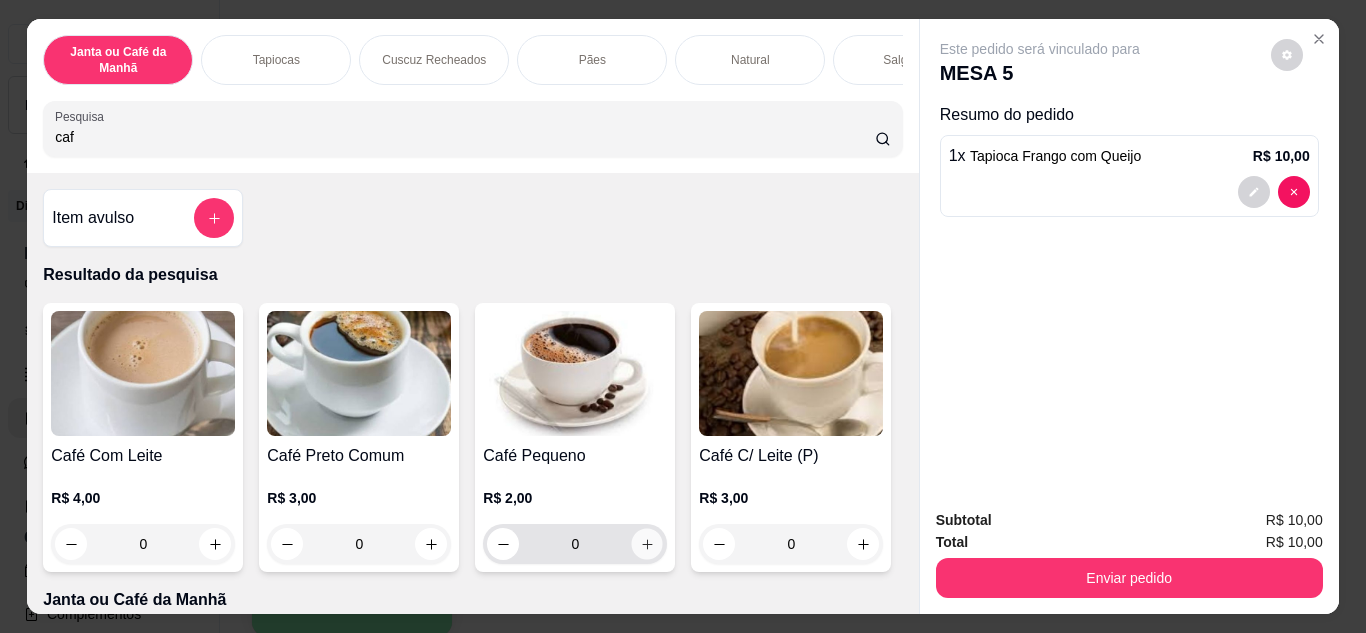 click 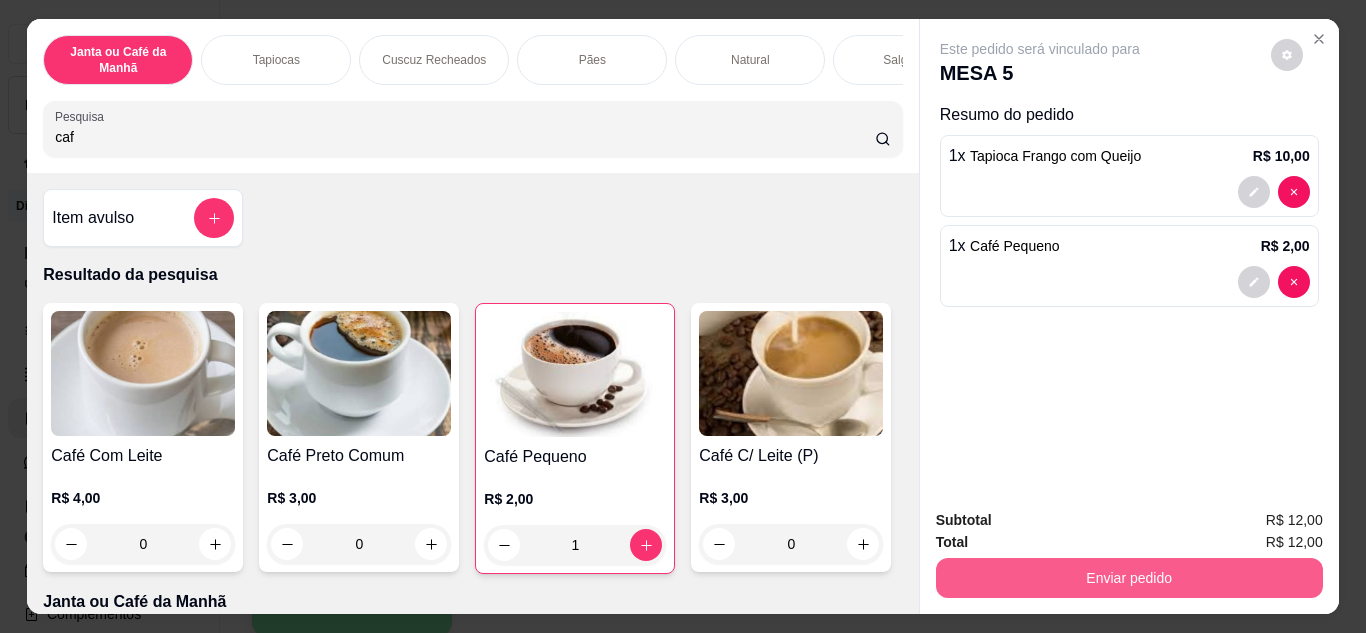 click on "Enviar pedido" at bounding box center [1129, 578] 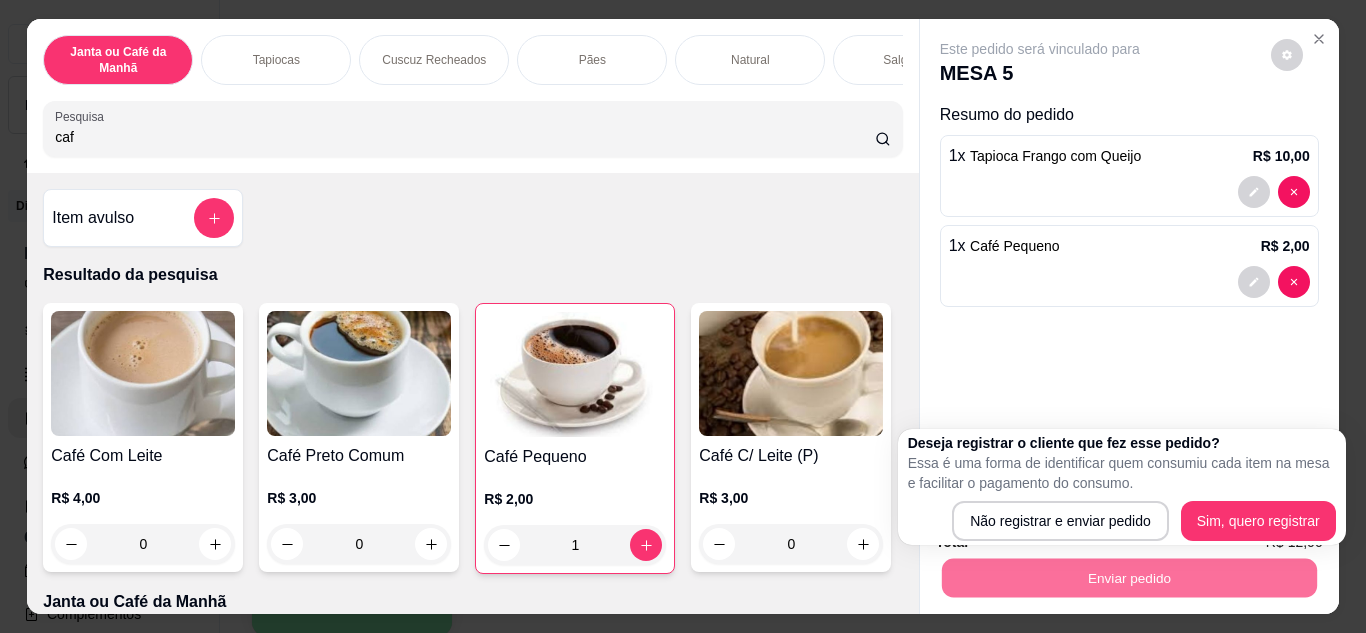 click on "Deseja registrar o cliente que fez esse pedido? Essa é uma forma de identificar quem consumiu cada item na mesa e facilitar o pagamento do consumo. Não registrar e enviar pedido Sim, quero registrar" at bounding box center (1122, 487) 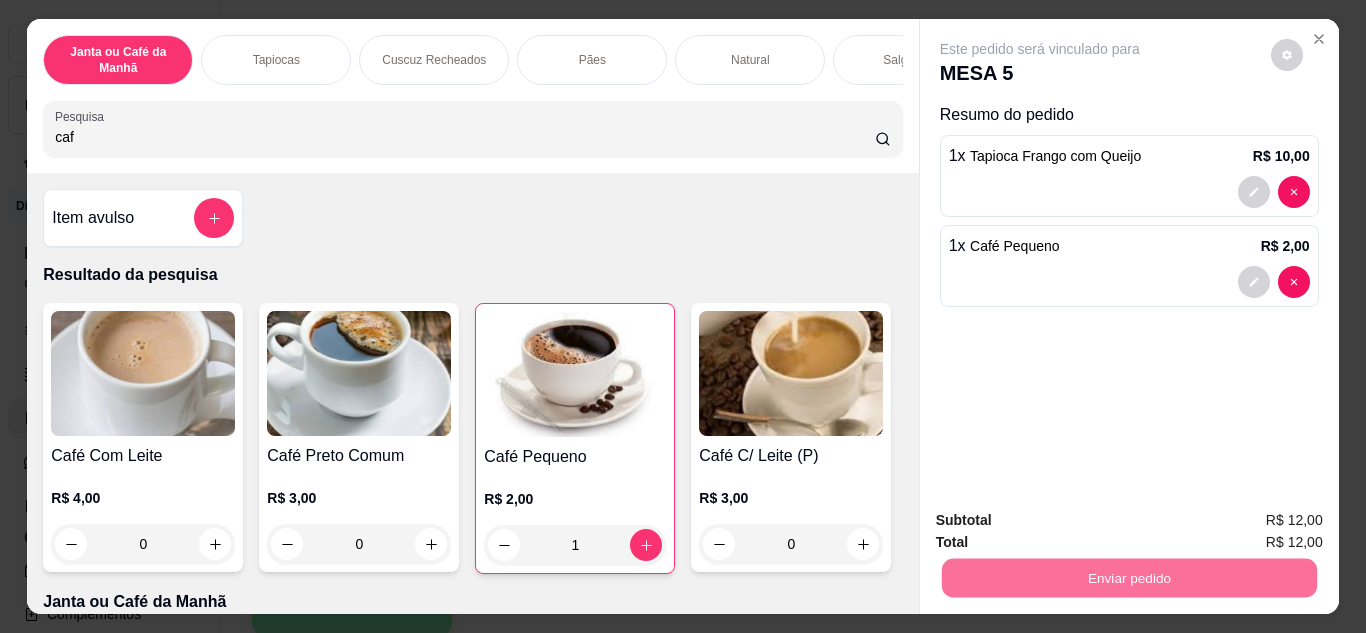 click on "Não registrar e enviar pedido" at bounding box center [1063, 521] 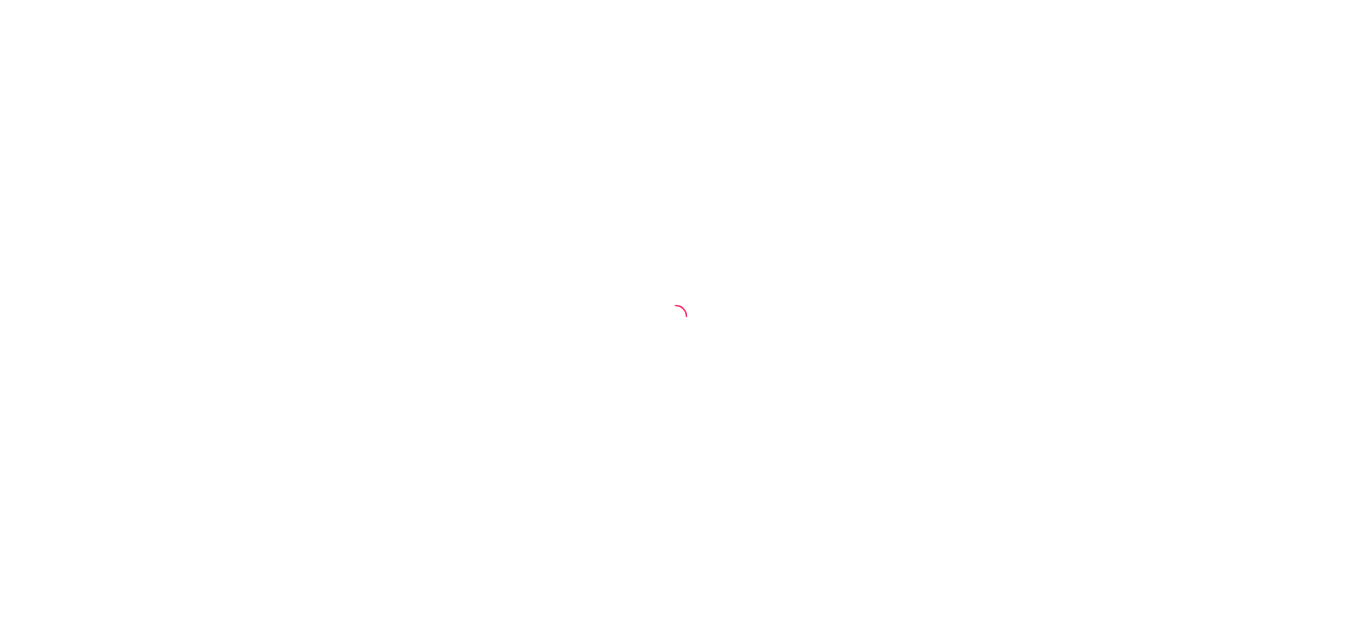 scroll, scrollTop: 0, scrollLeft: 0, axis: both 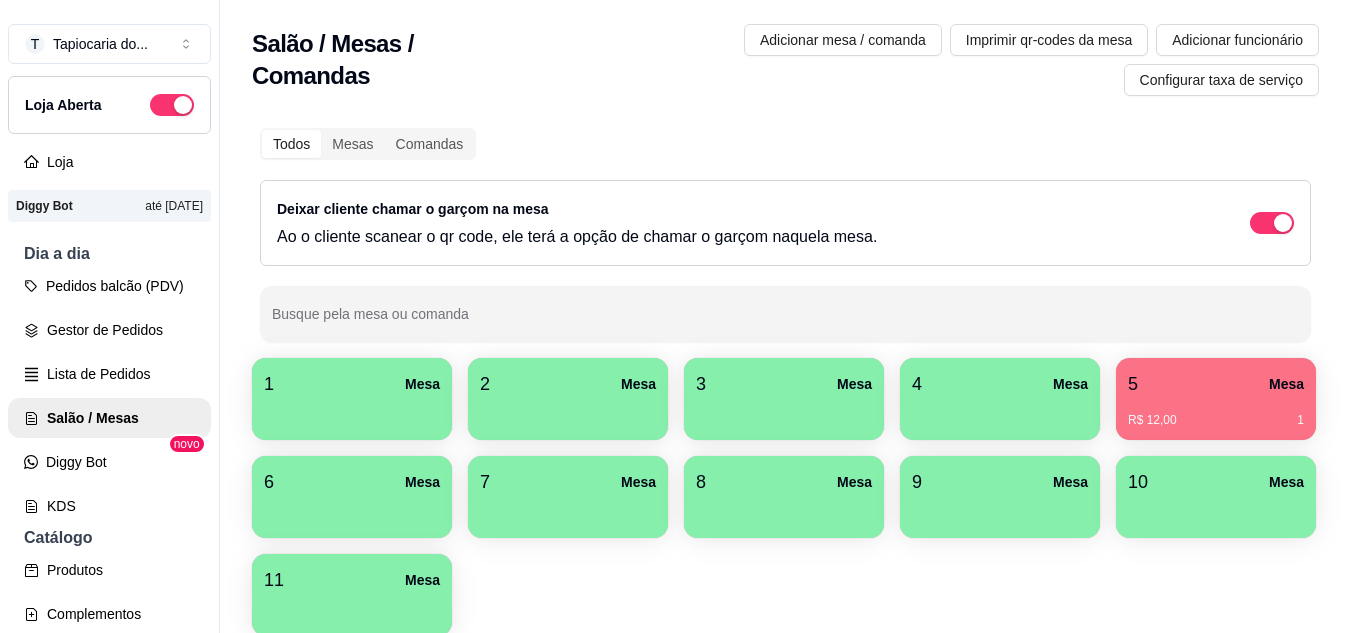 click on "5 Mesa R$ 12,00 1" at bounding box center [1216, 399] 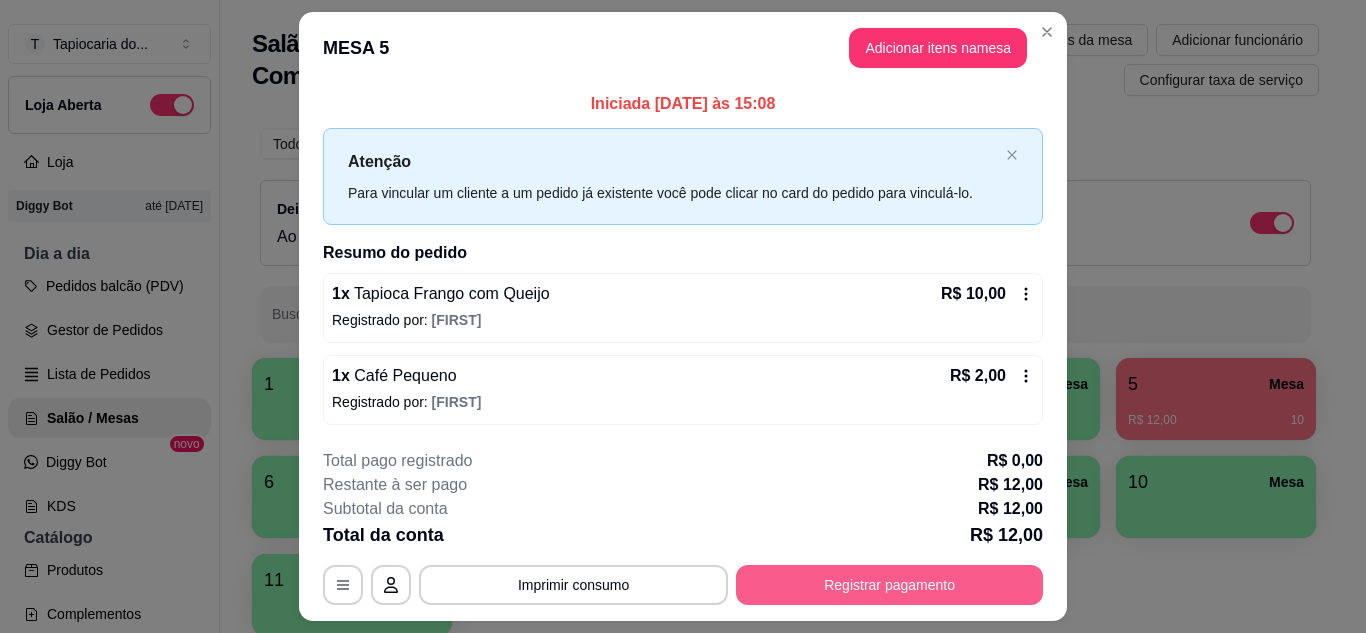 click on "Registrar pagamento" at bounding box center (889, 585) 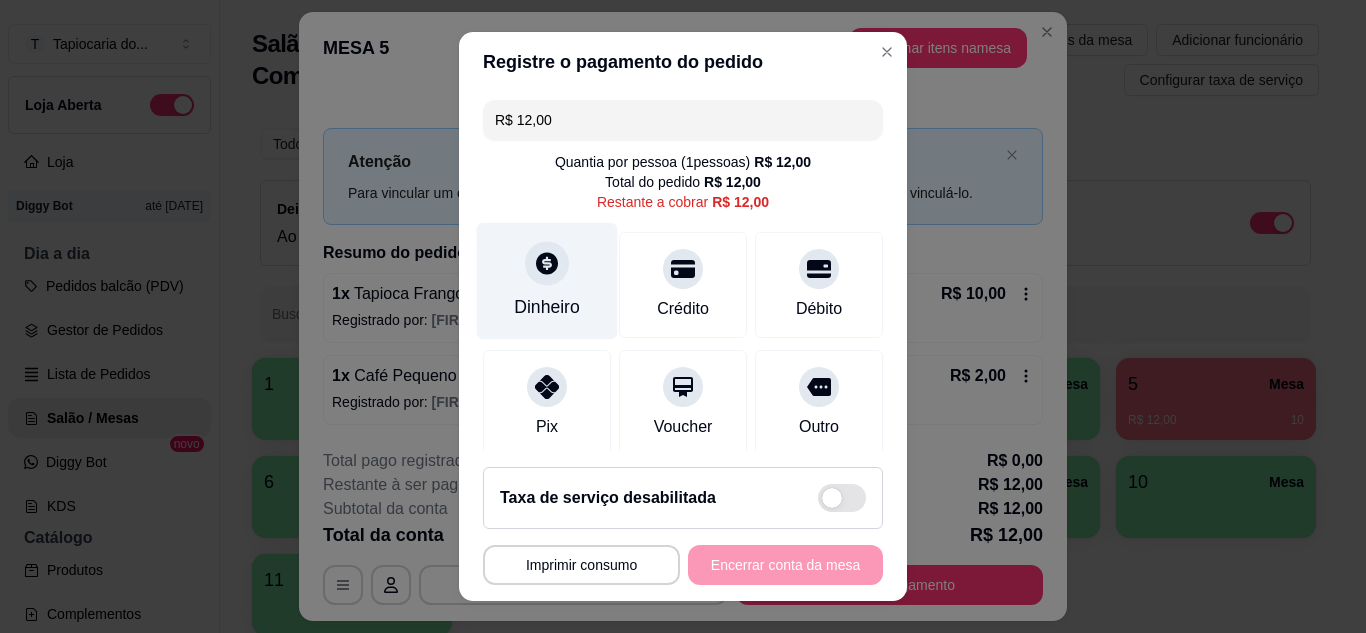 click on "Dinheiro" at bounding box center [547, 280] 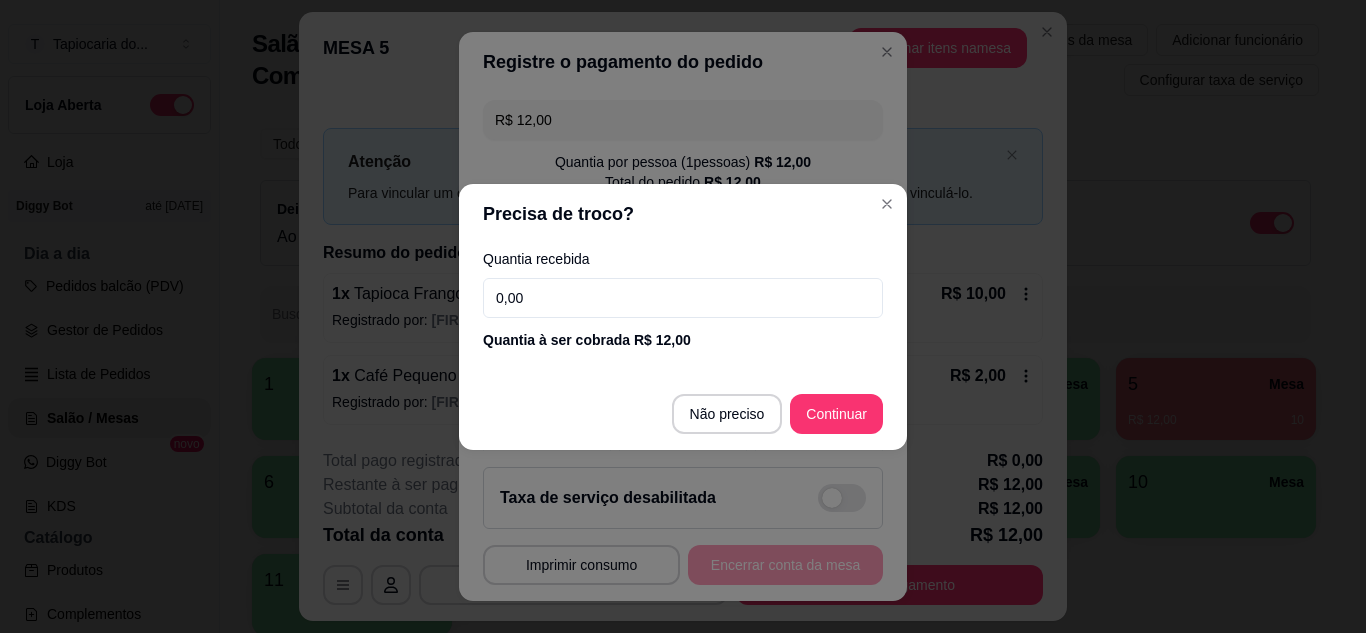 click on "0,00" at bounding box center [683, 298] 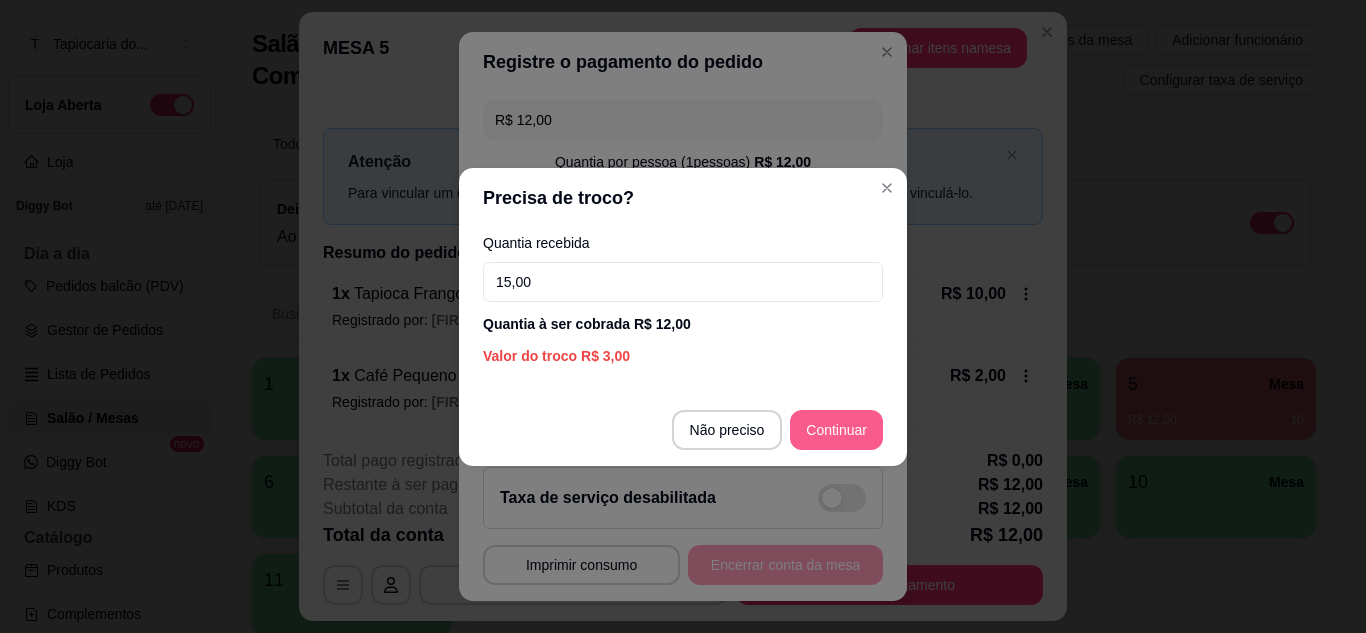 type on "15,00" 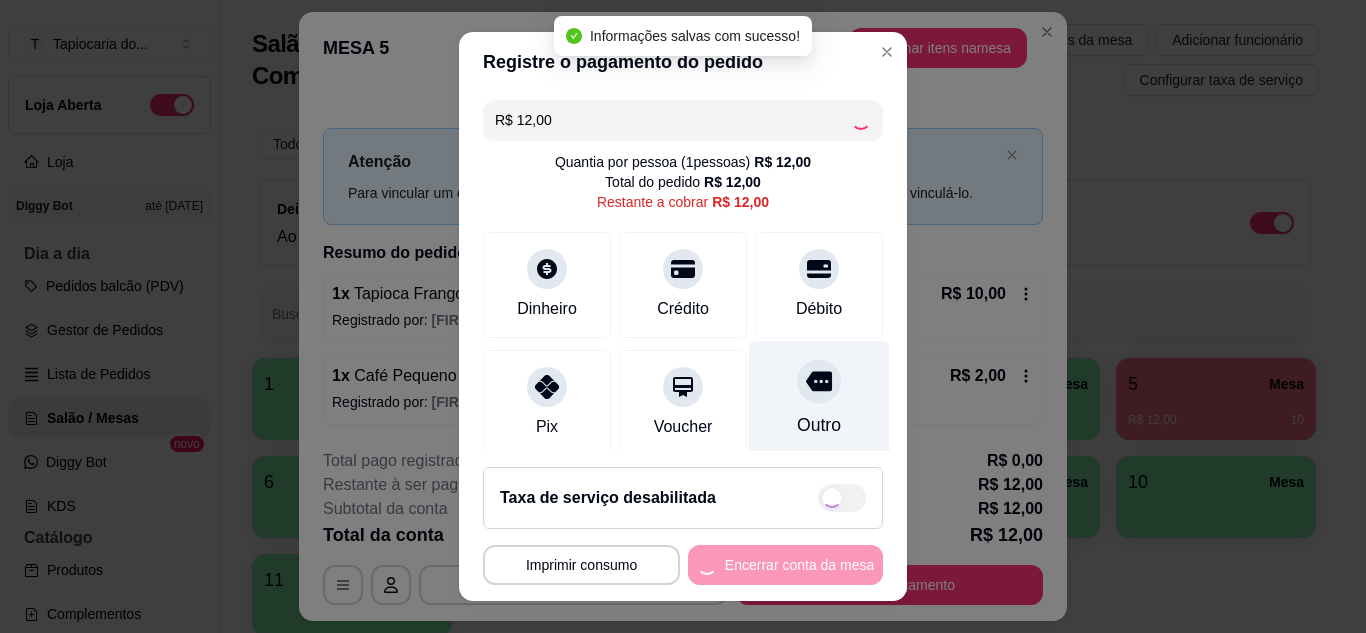 type on "R$ 0,00" 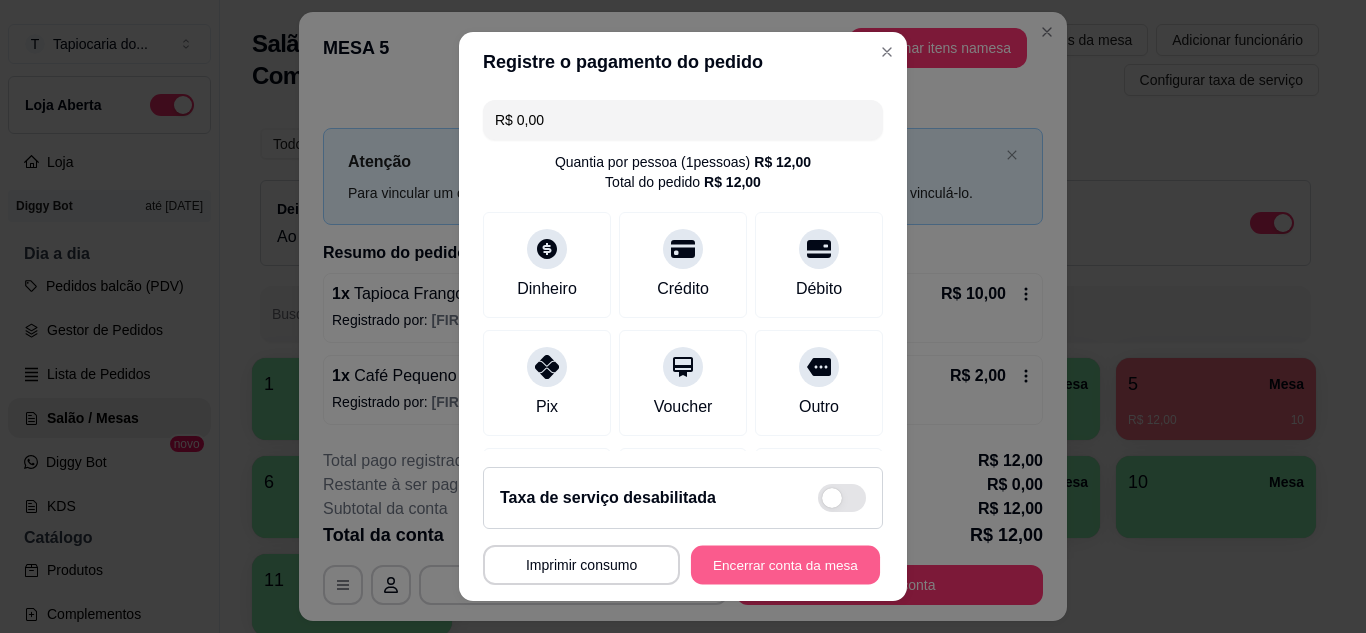 click on "Encerrar conta da mesa" at bounding box center (785, 565) 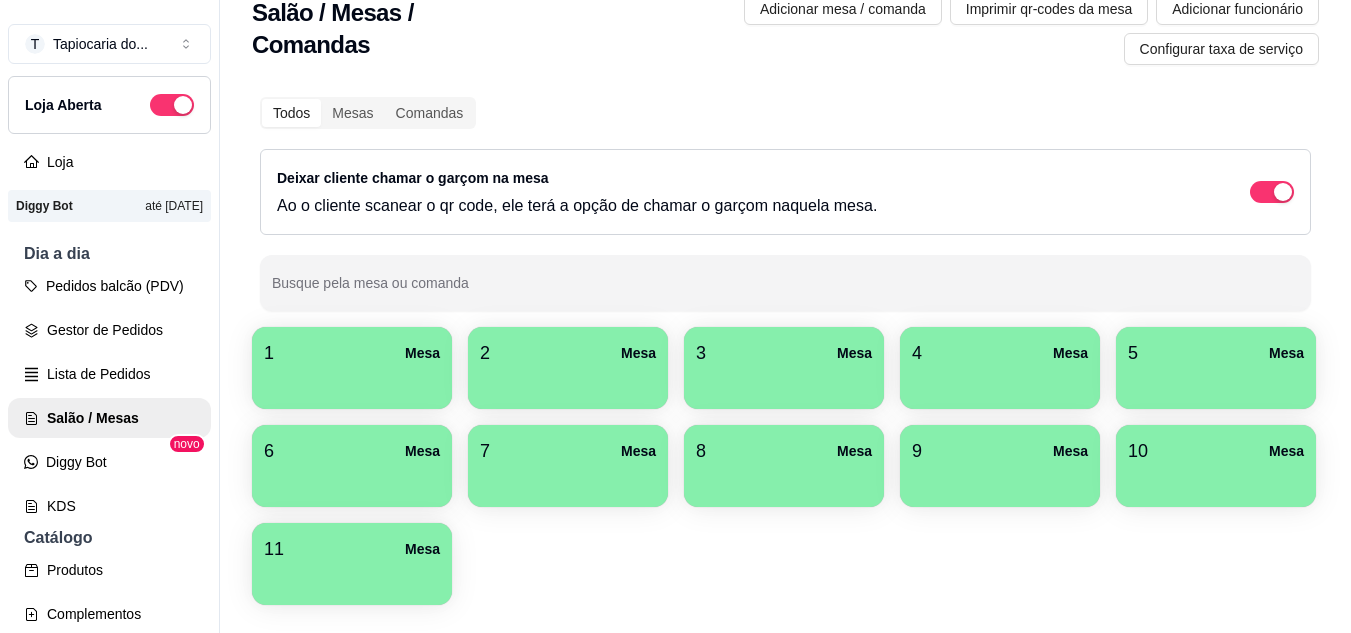 scroll, scrollTop: 0, scrollLeft: 0, axis: both 